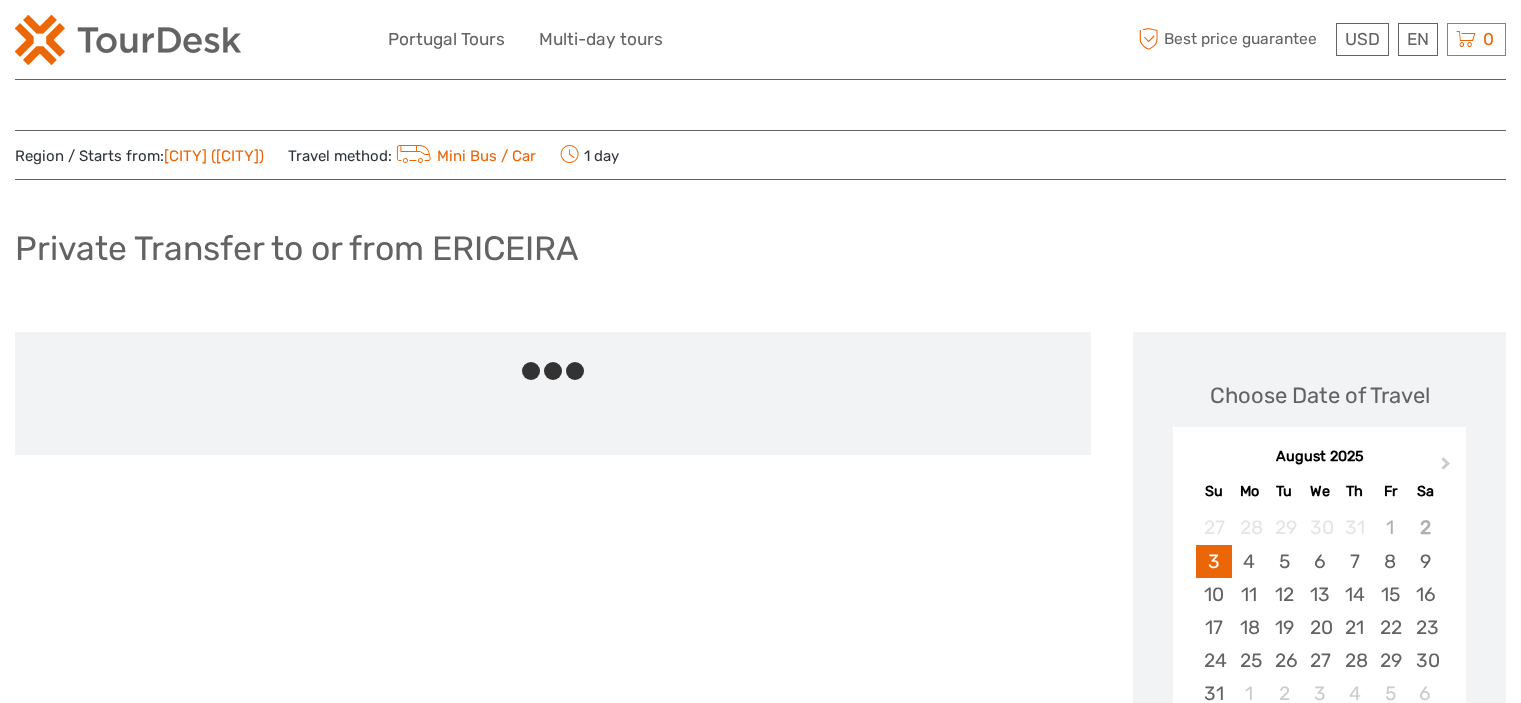 scroll, scrollTop: 0, scrollLeft: 0, axis: both 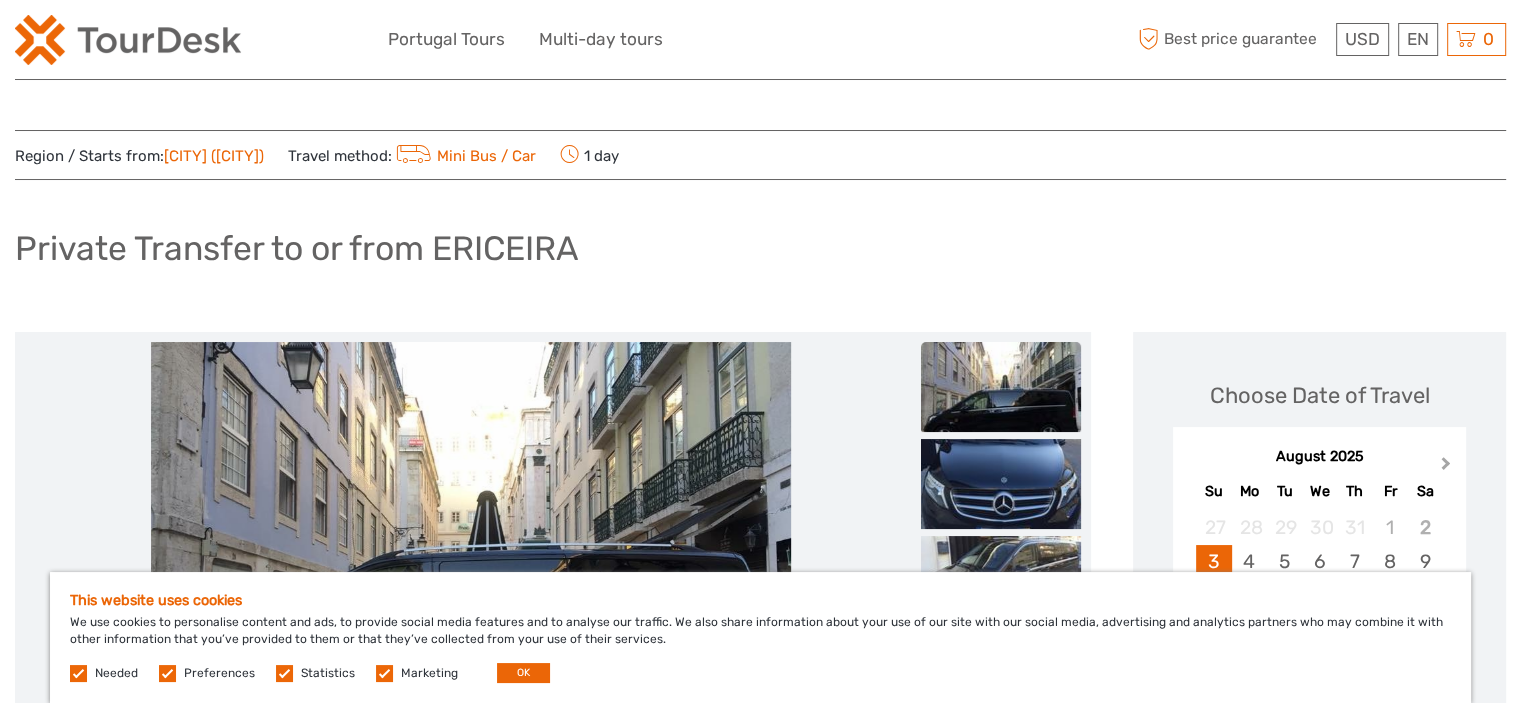 click on "Next Month" at bounding box center (1446, 467) 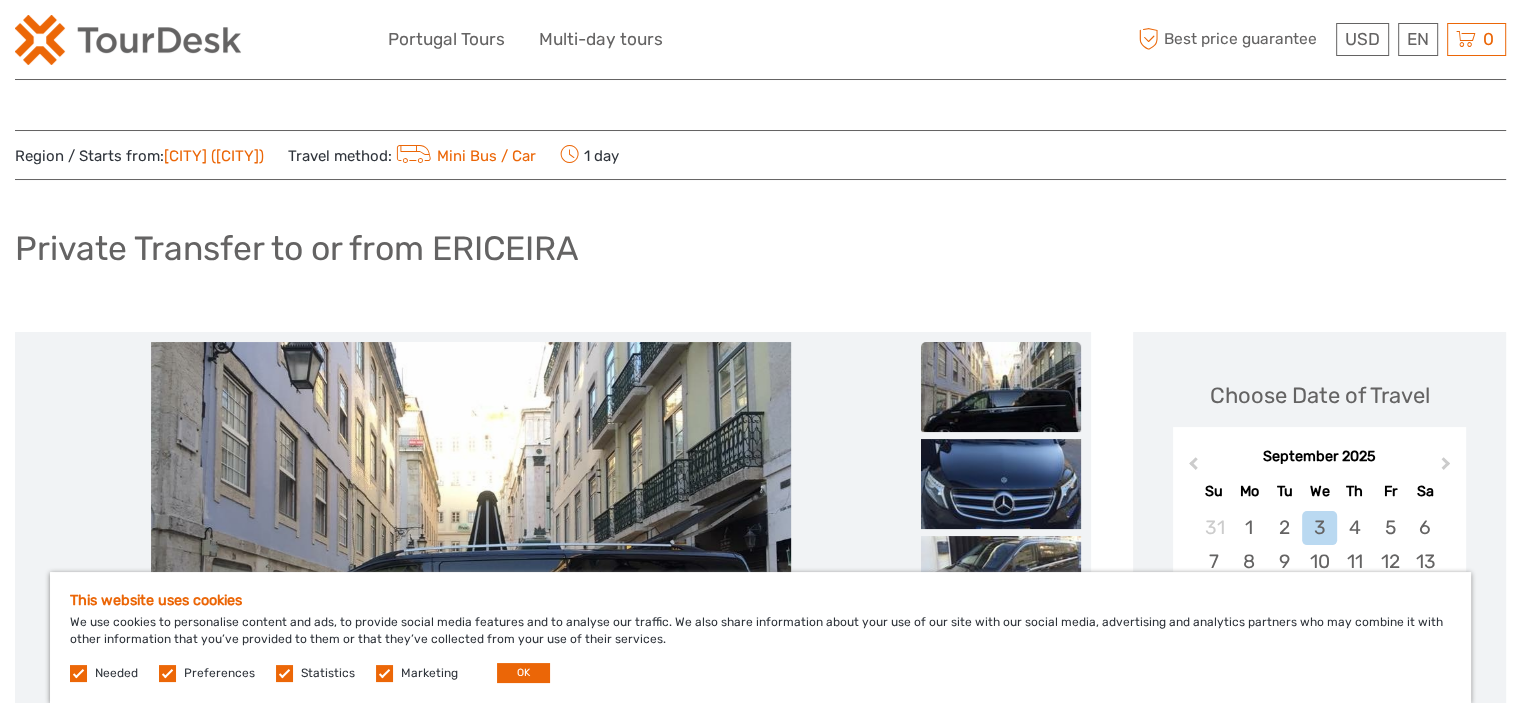click at bounding box center [284, 673] 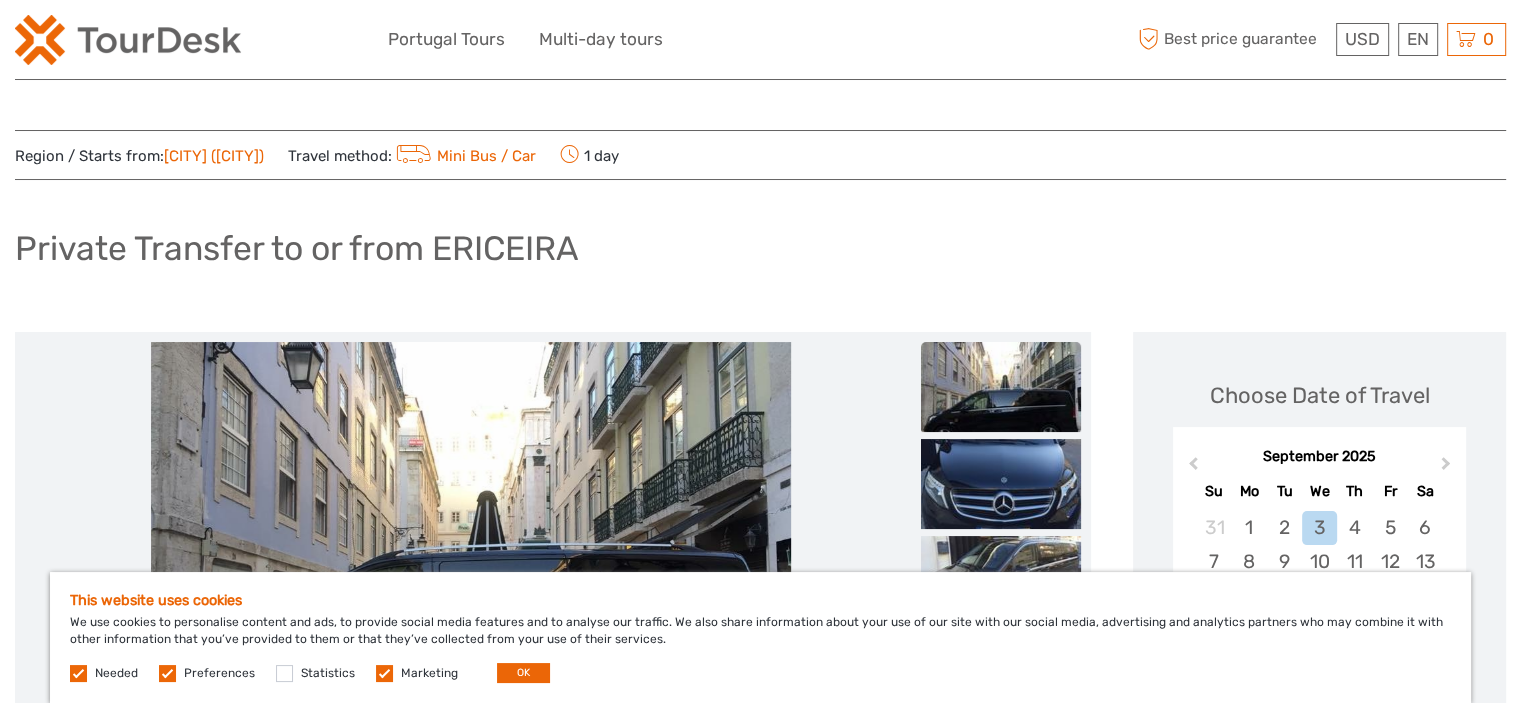 click at bounding box center (167, 673) 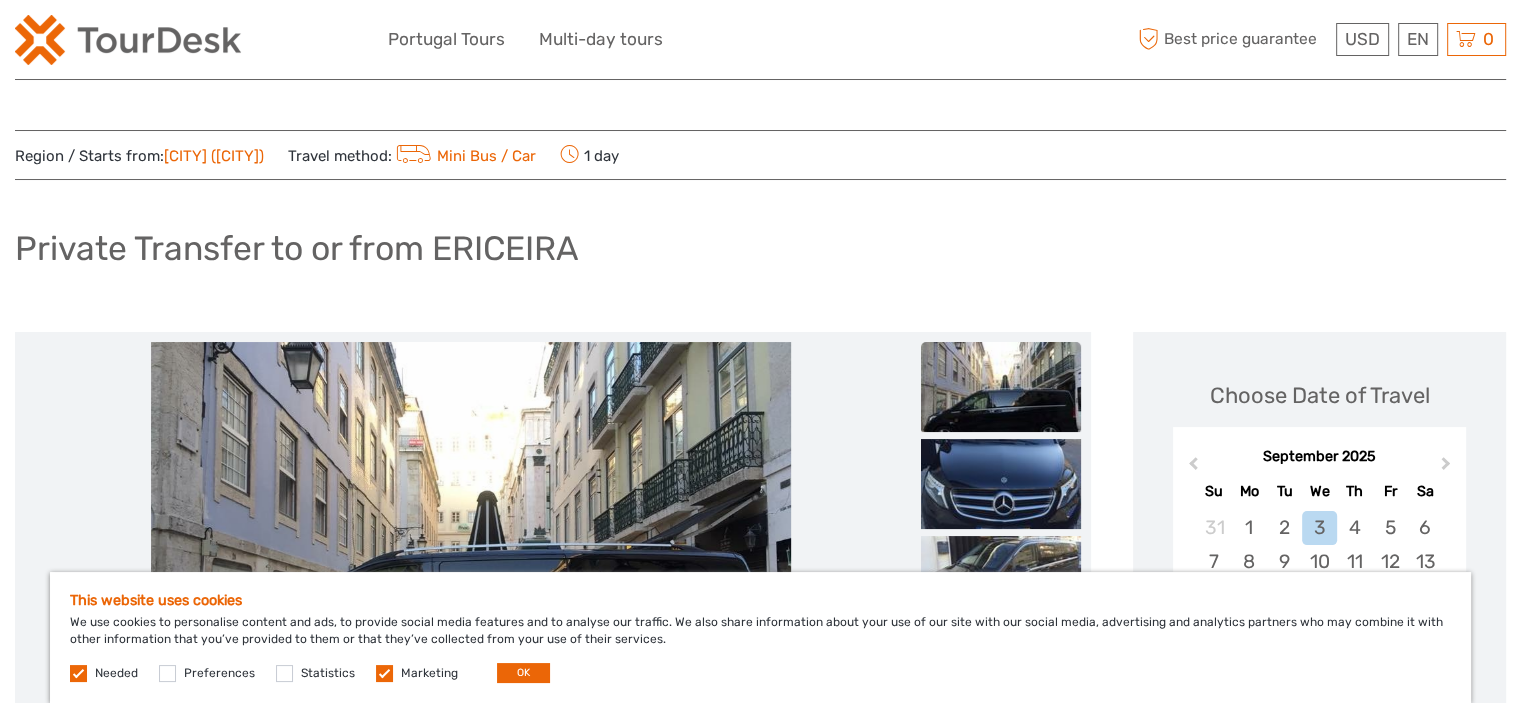 click at bounding box center (384, 673) 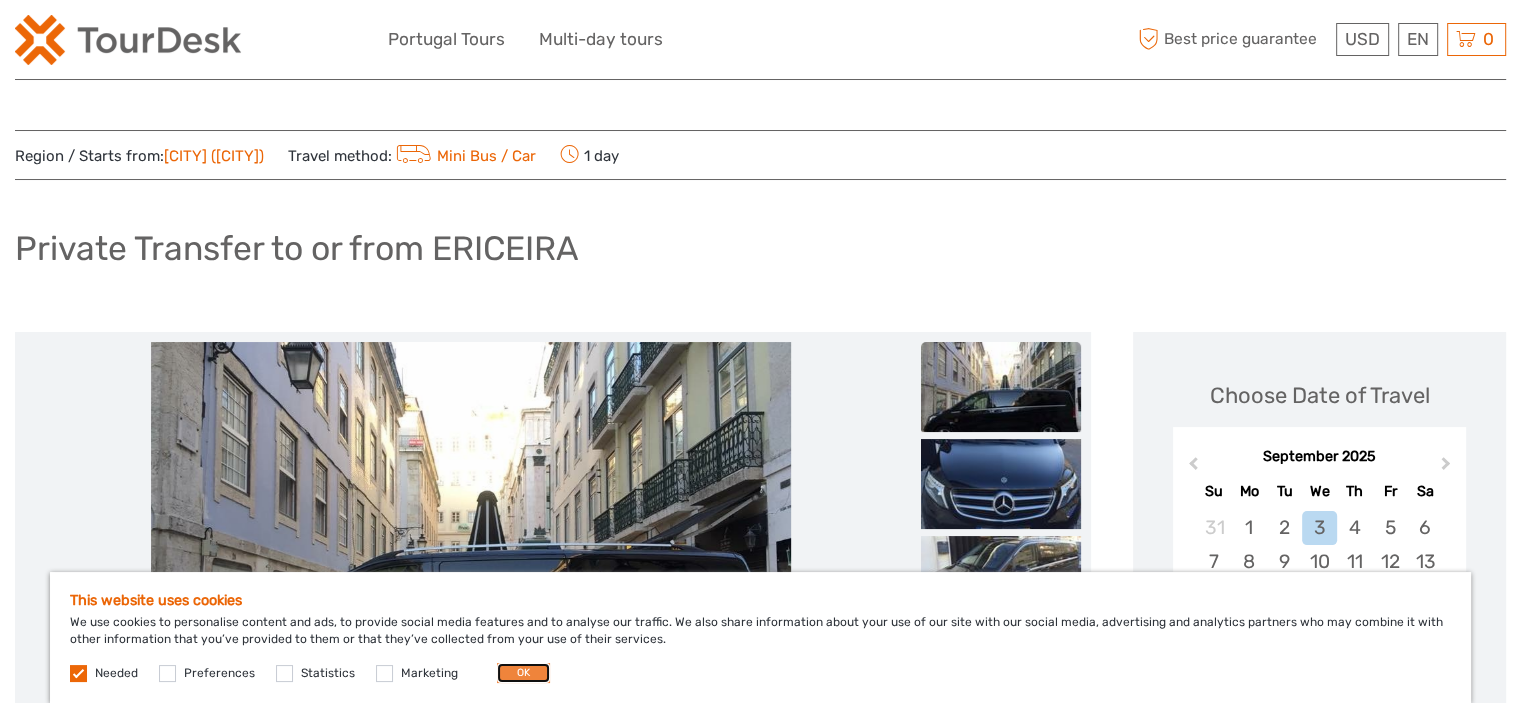 click on "OK" at bounding box center (523, 673) 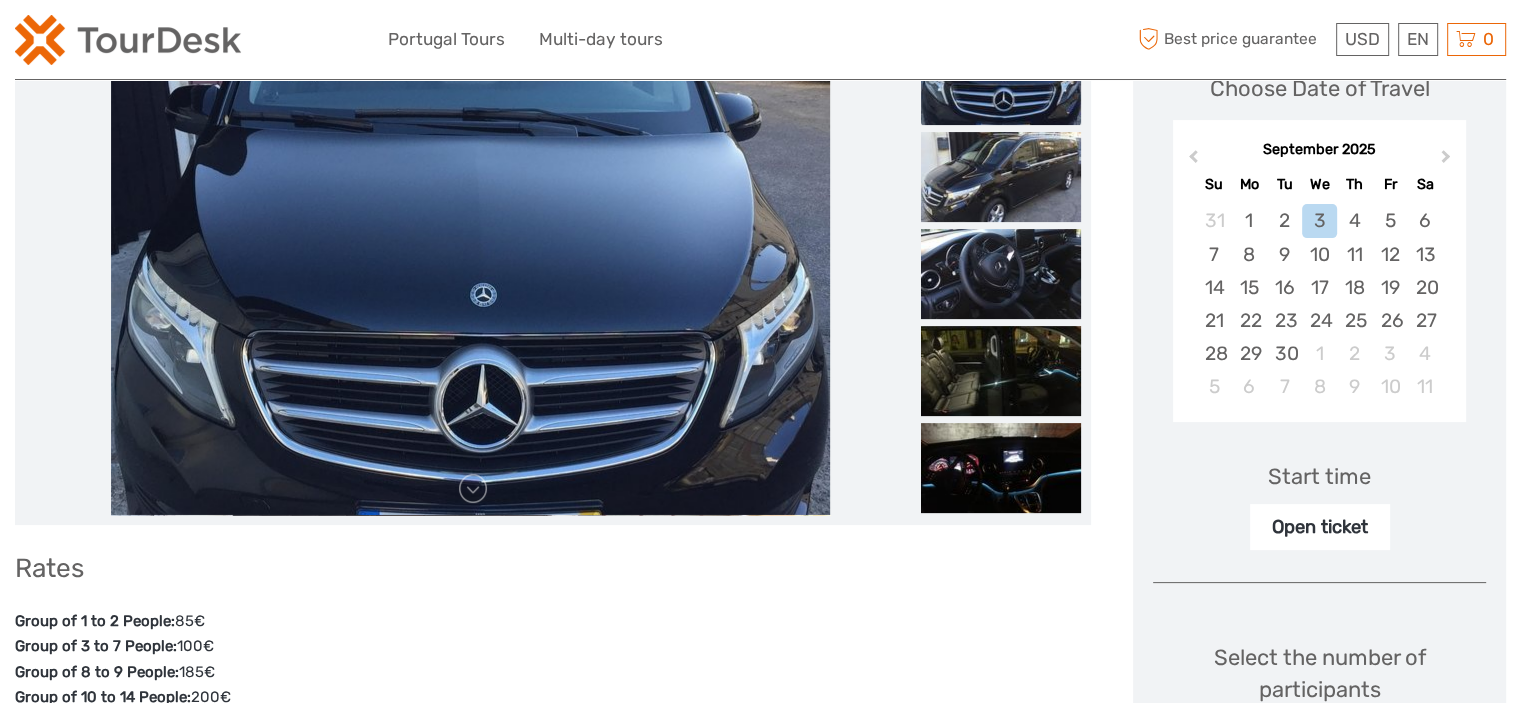 scroll, scrollTop: 297, scrollLeft: 0, axis: vertical 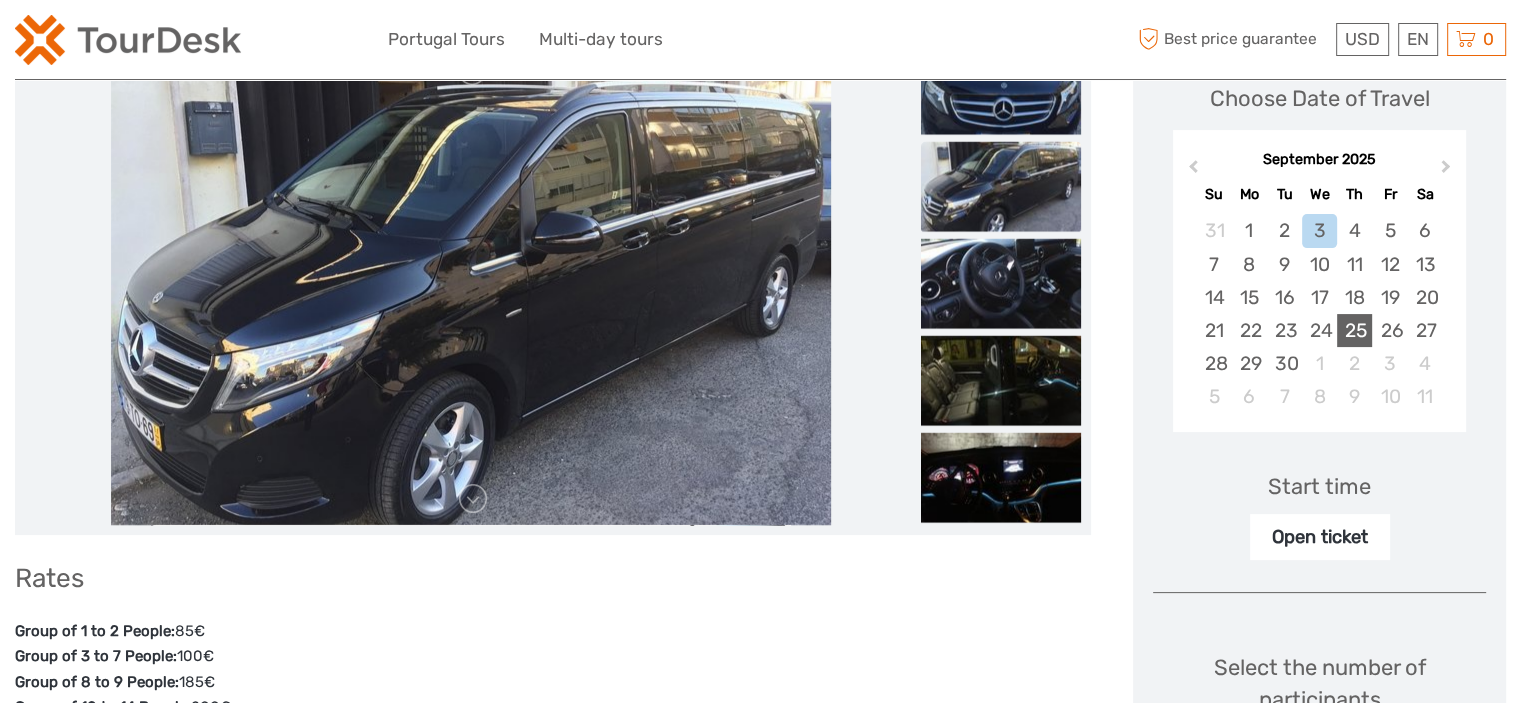 click on "25" at bounding box center [1354, 330] 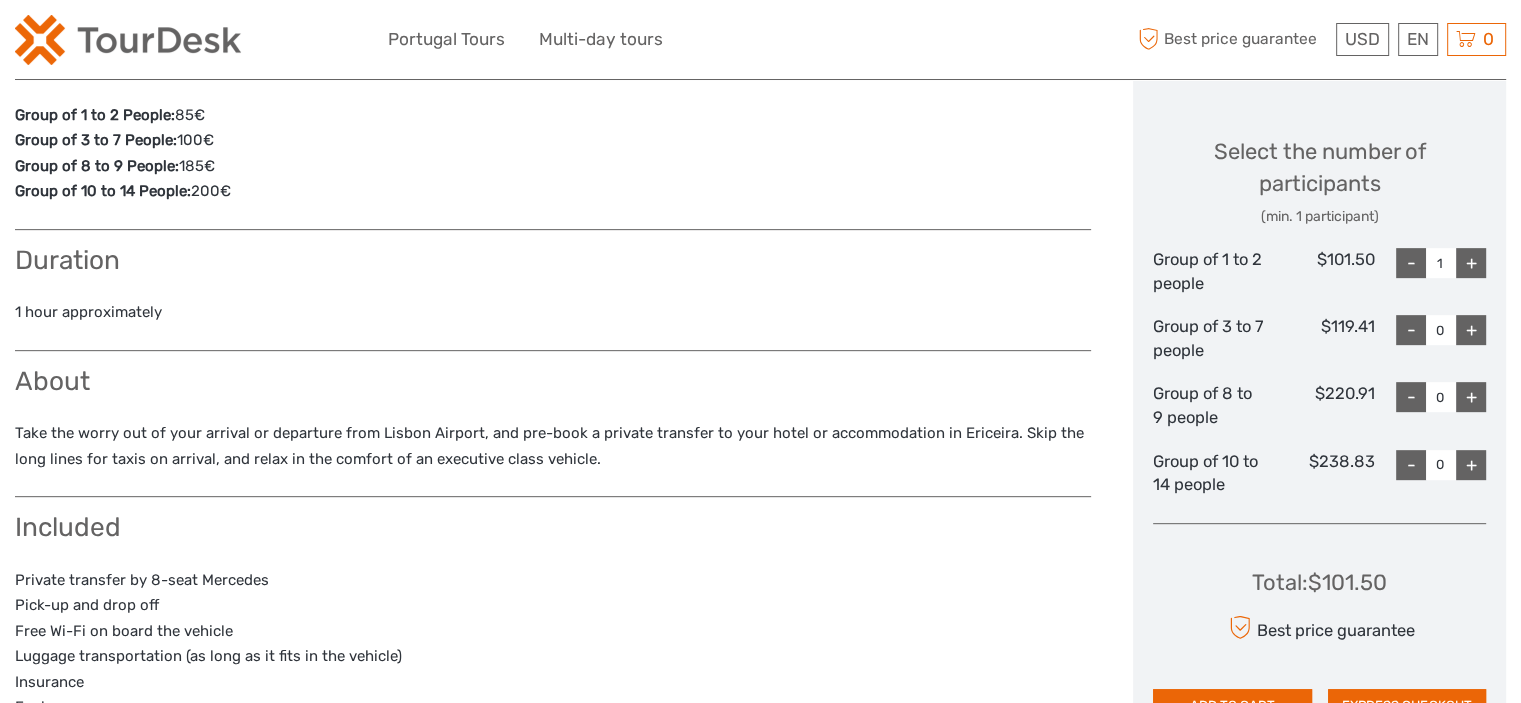 scroll, scrollTop: 812, scrollLeft: 0, axis: vertical 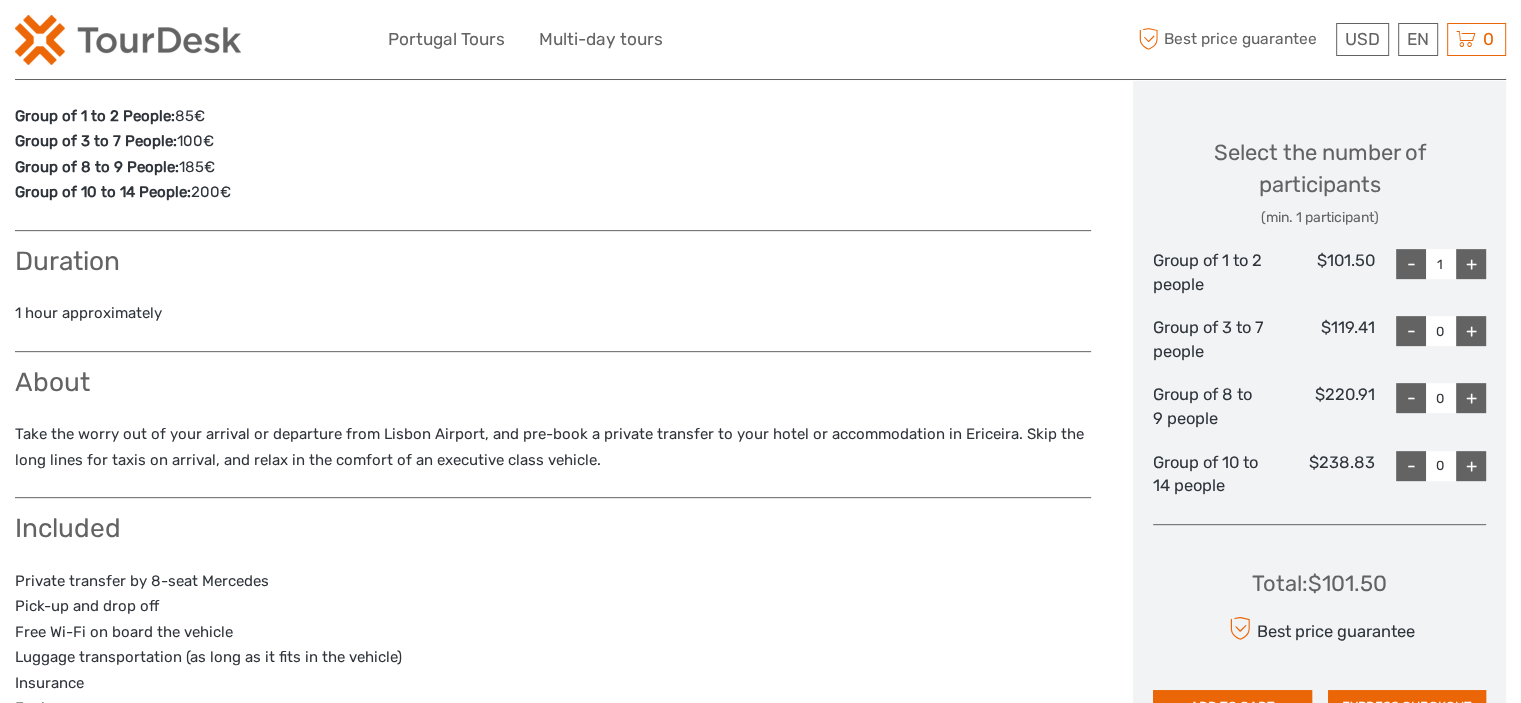 click on "+" at bounding box center (1471, 331) 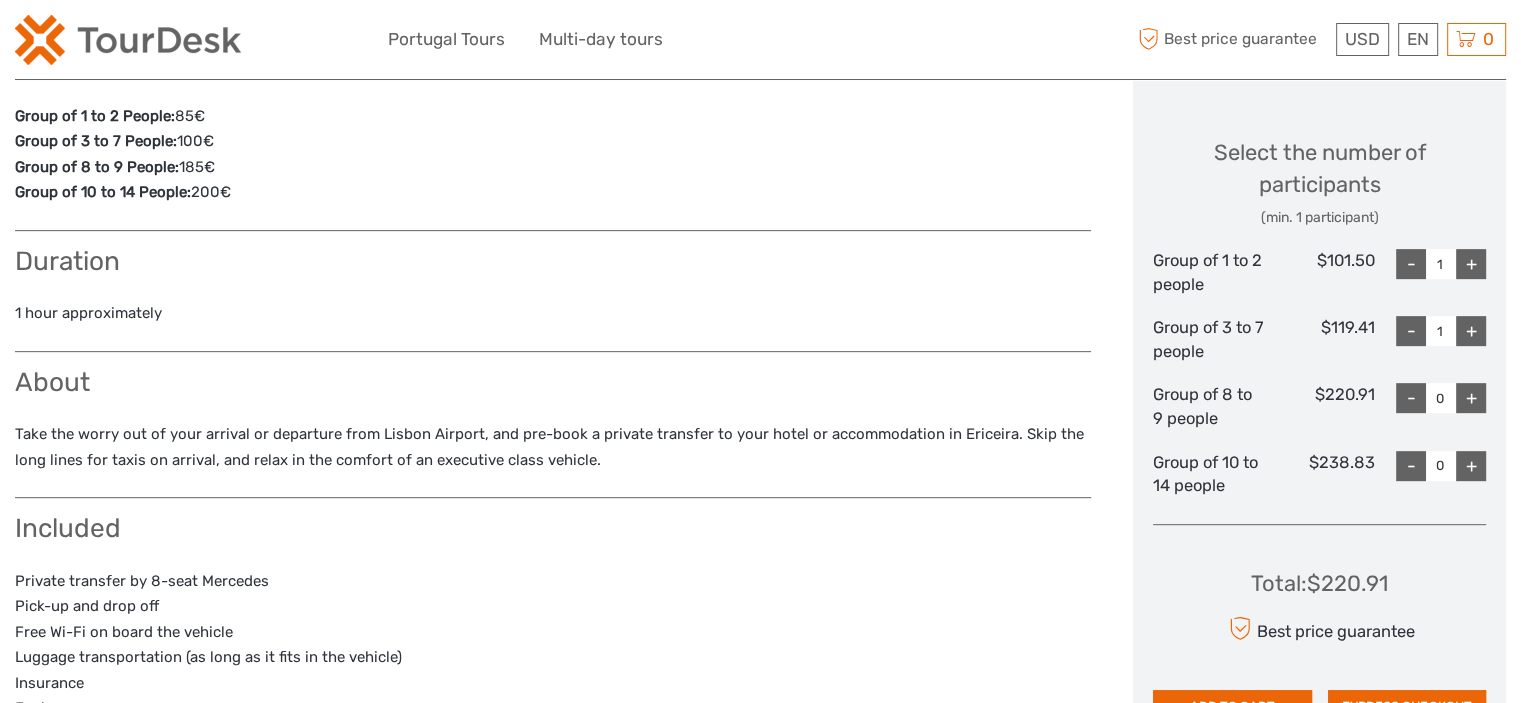 click on "-" at bounding box center (1411, 331) 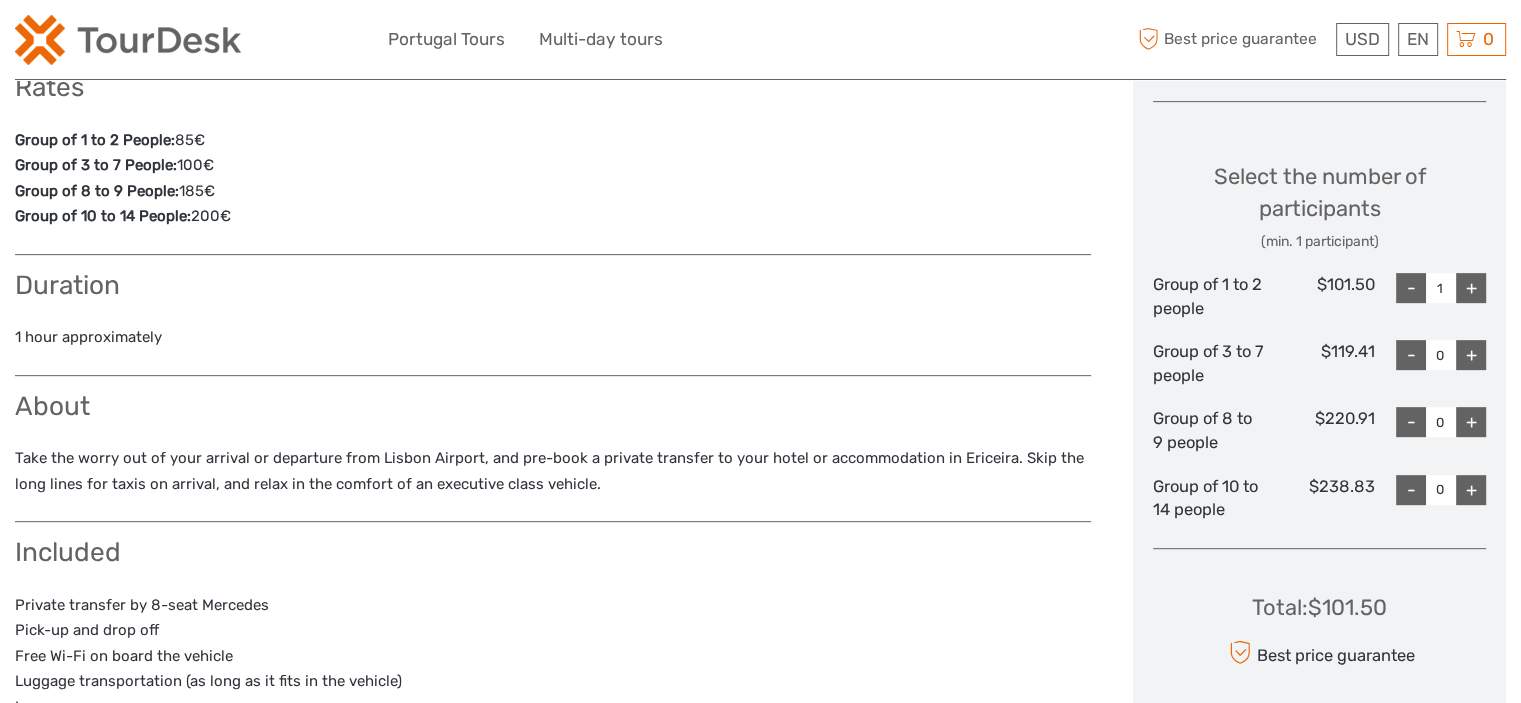 scroll, scrollTop: 788, scrollLeft: 0, axis: vertical 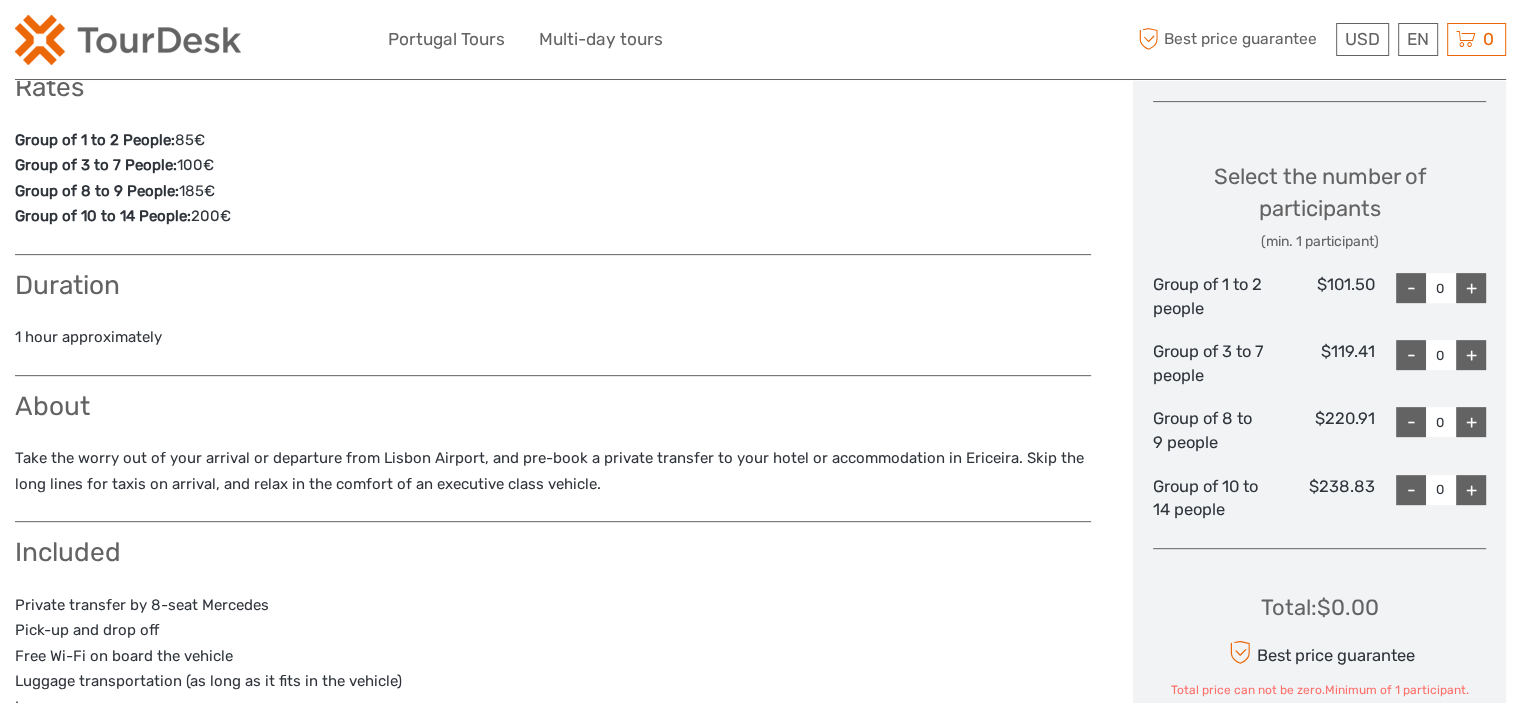 click on "+" at bounding box center [1471, 355] 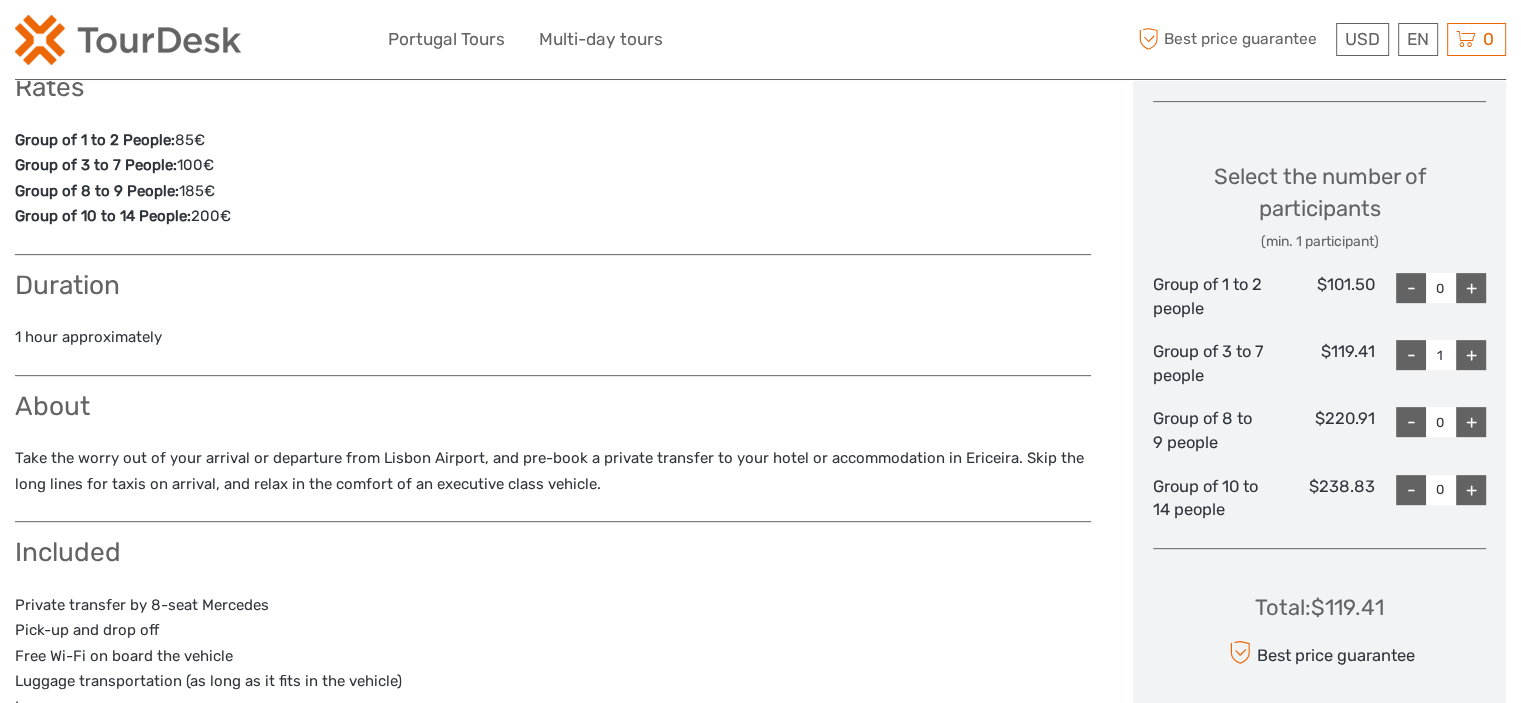 click on "+" at bounding box center [1471, 355] 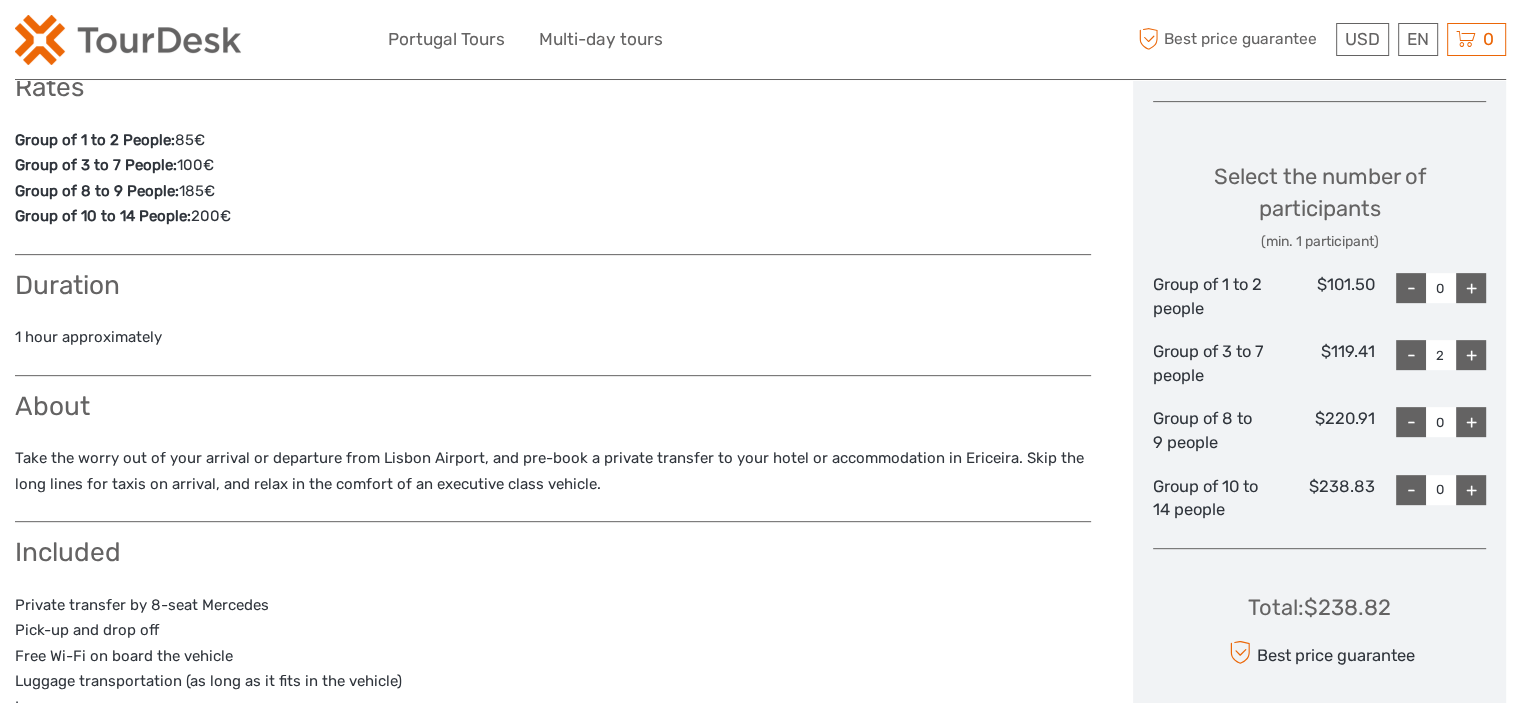 click on "+" at bounding box center [1471, 355] 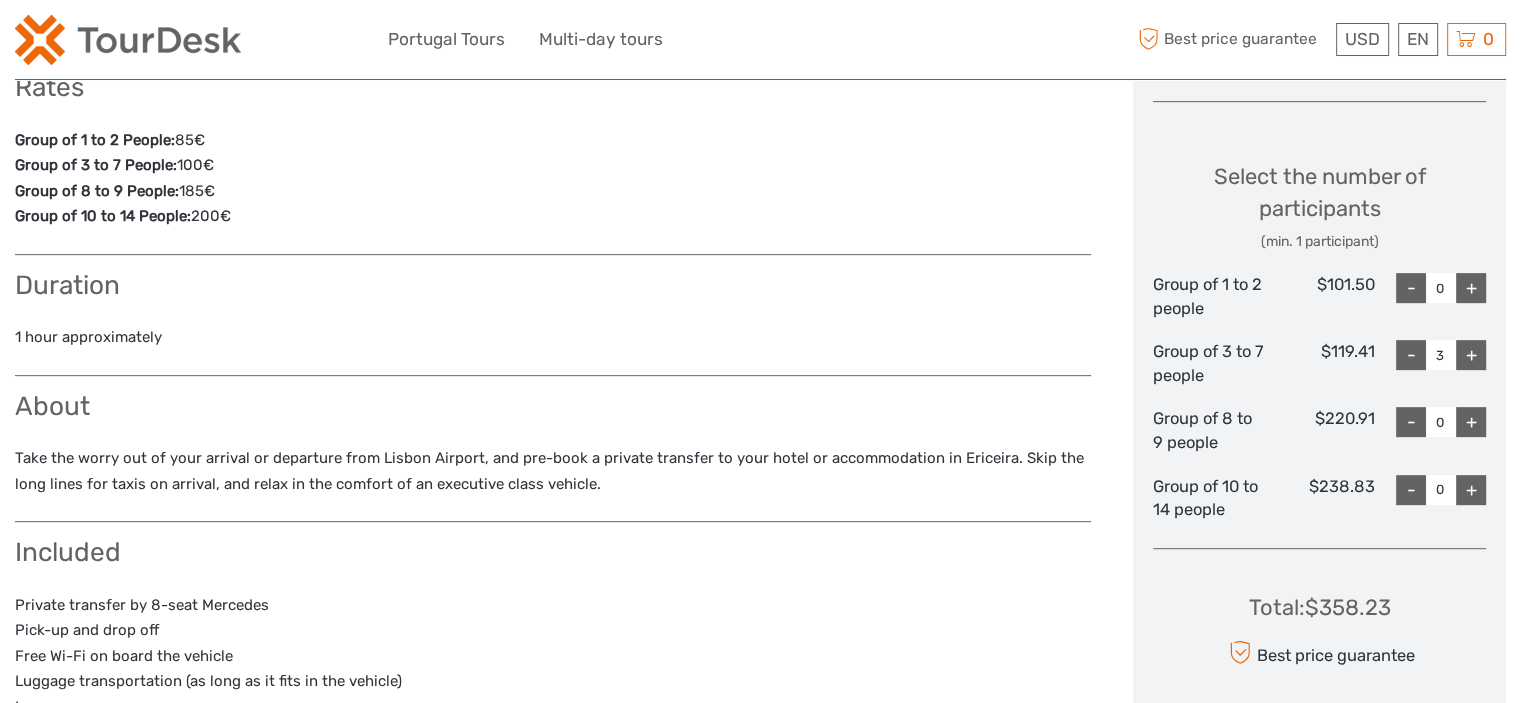 click on "+" at bounding box center (1471, 355) 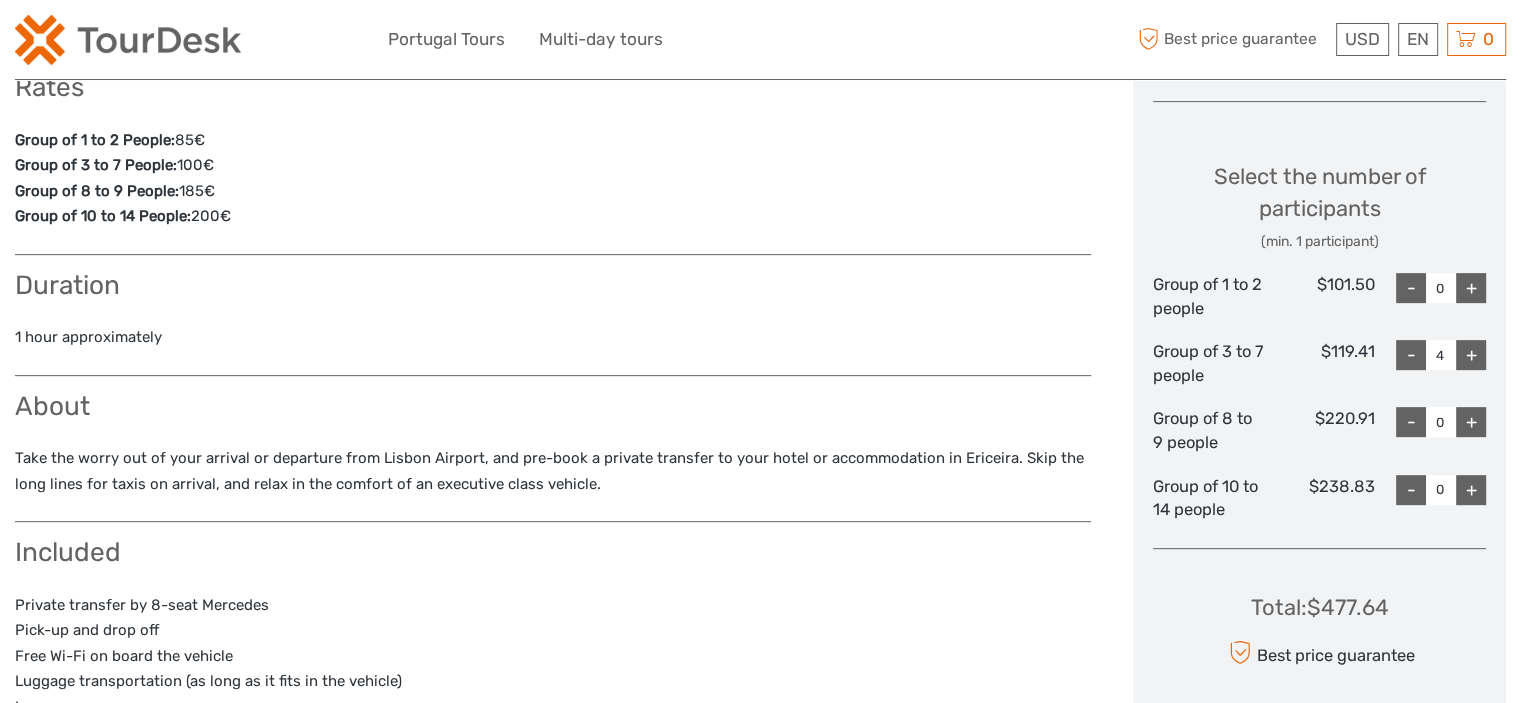 click on "+" at bounding box center (1471, 355) 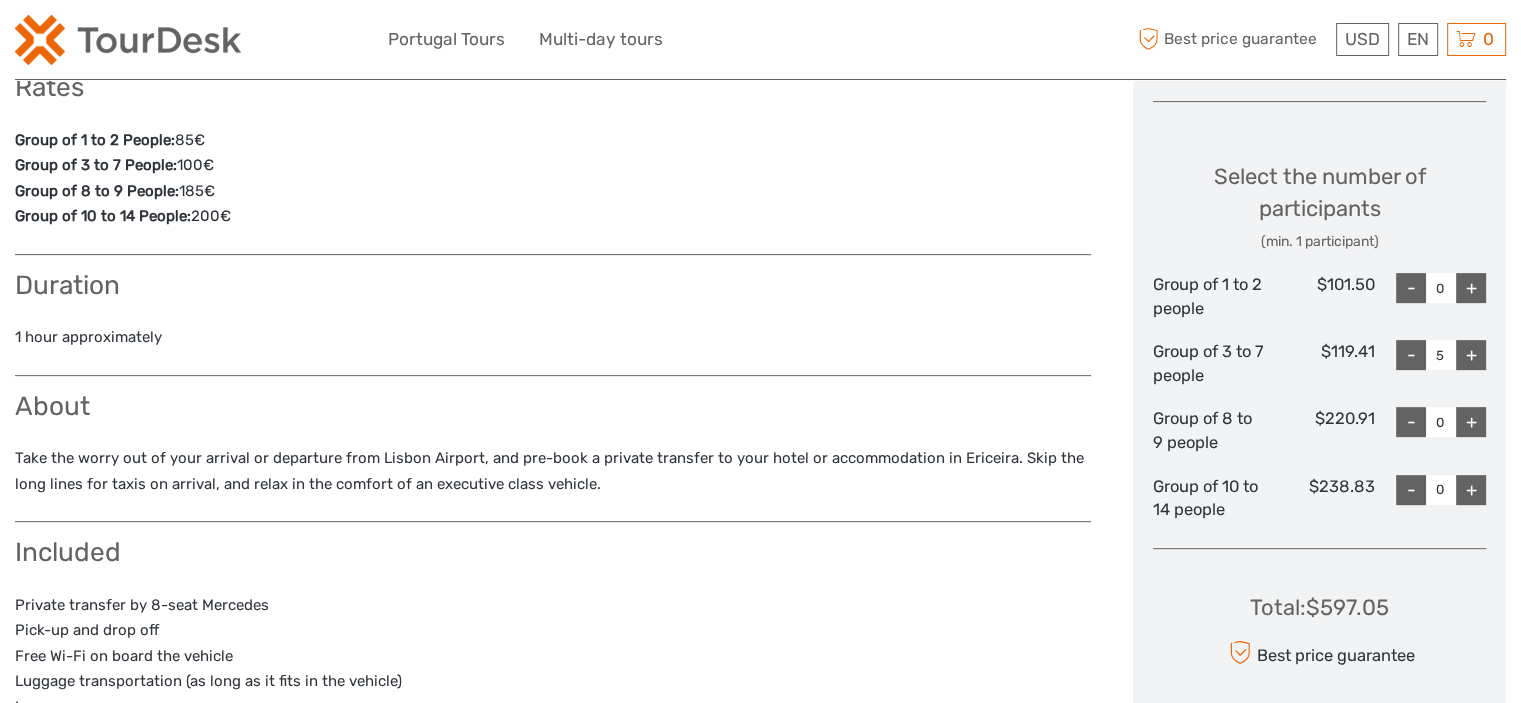 click on "+" at bounding box center (1471, 355) 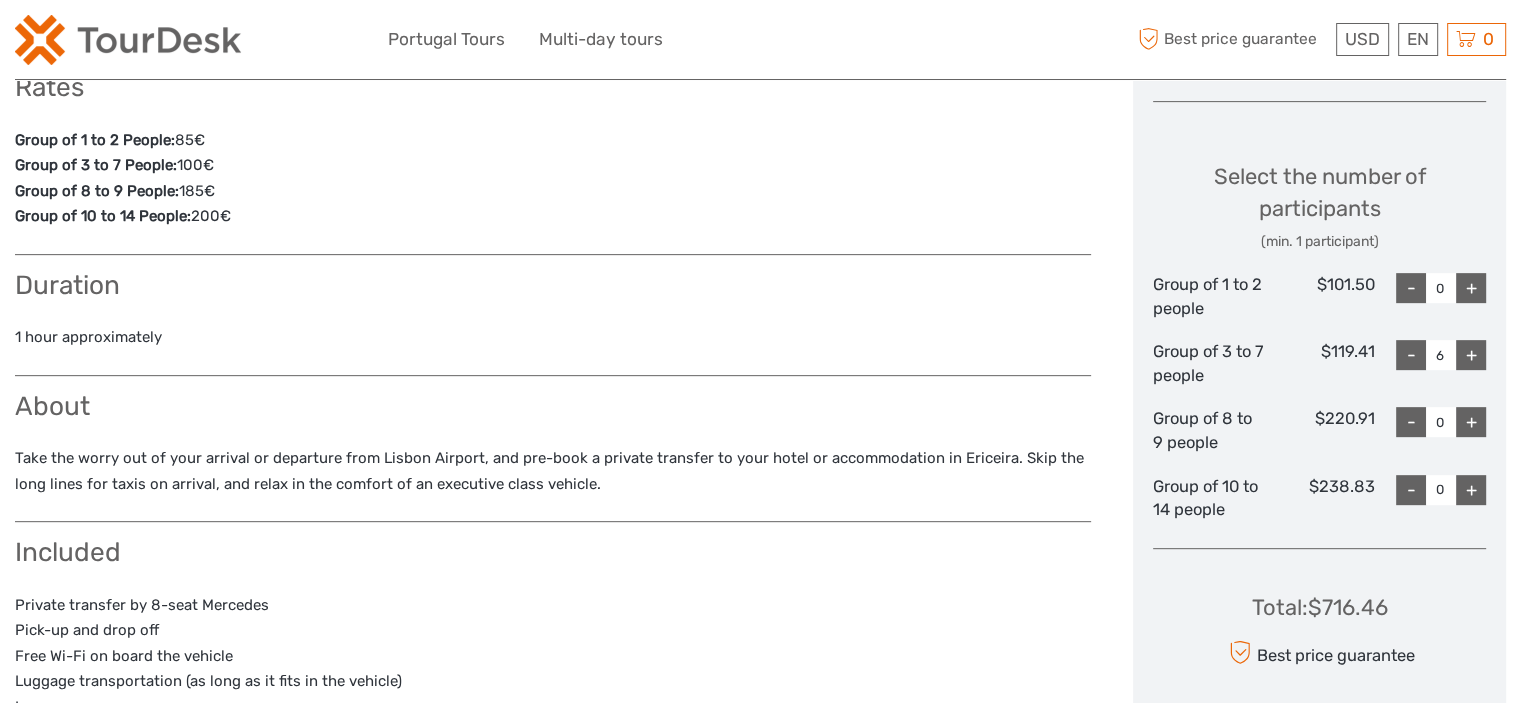 click on "+" at bounding box center [1471, 355] 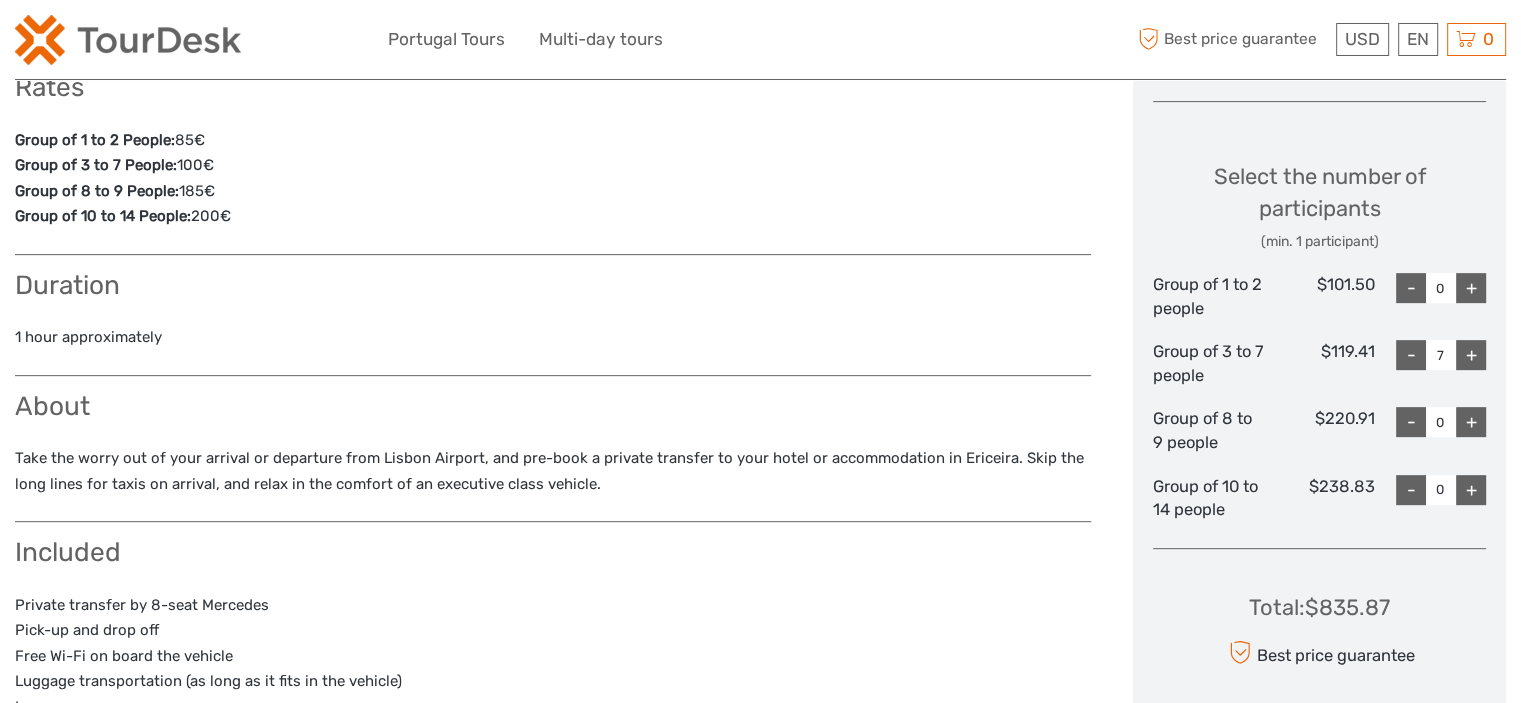 click on "+" at bounding box center (1471, 355) 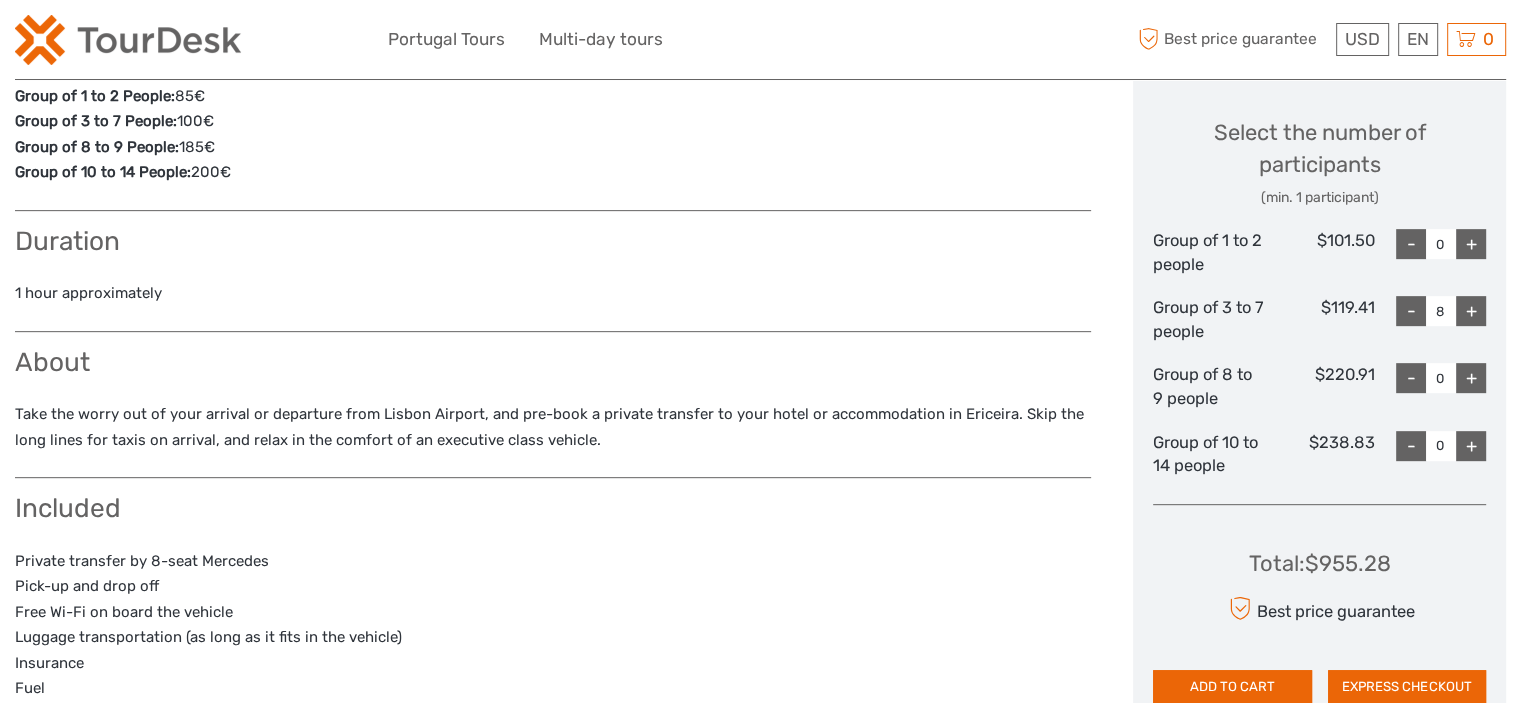 scroll, scrollTop: 865, scrollLeft: 0, axis: vertical 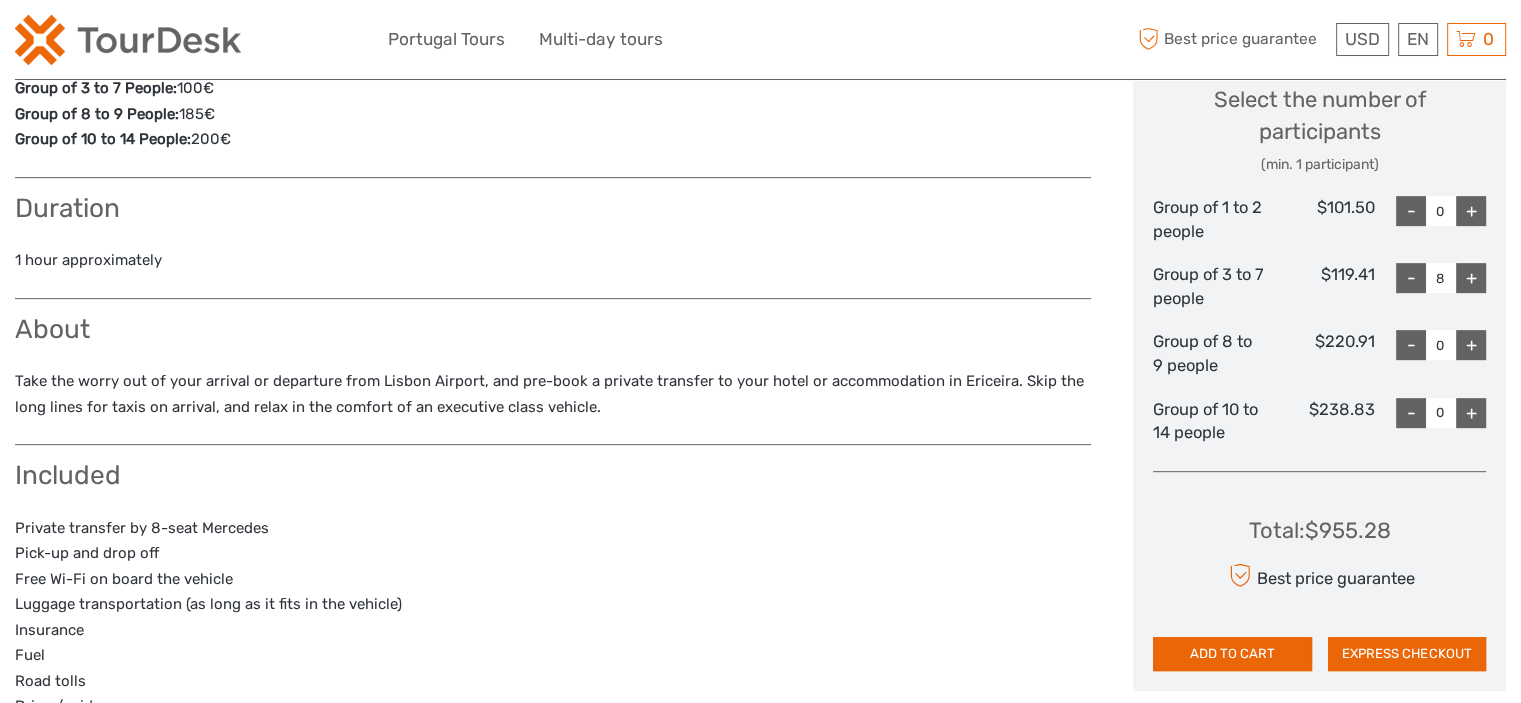 click on "-" at bounding box center (1411, 278) 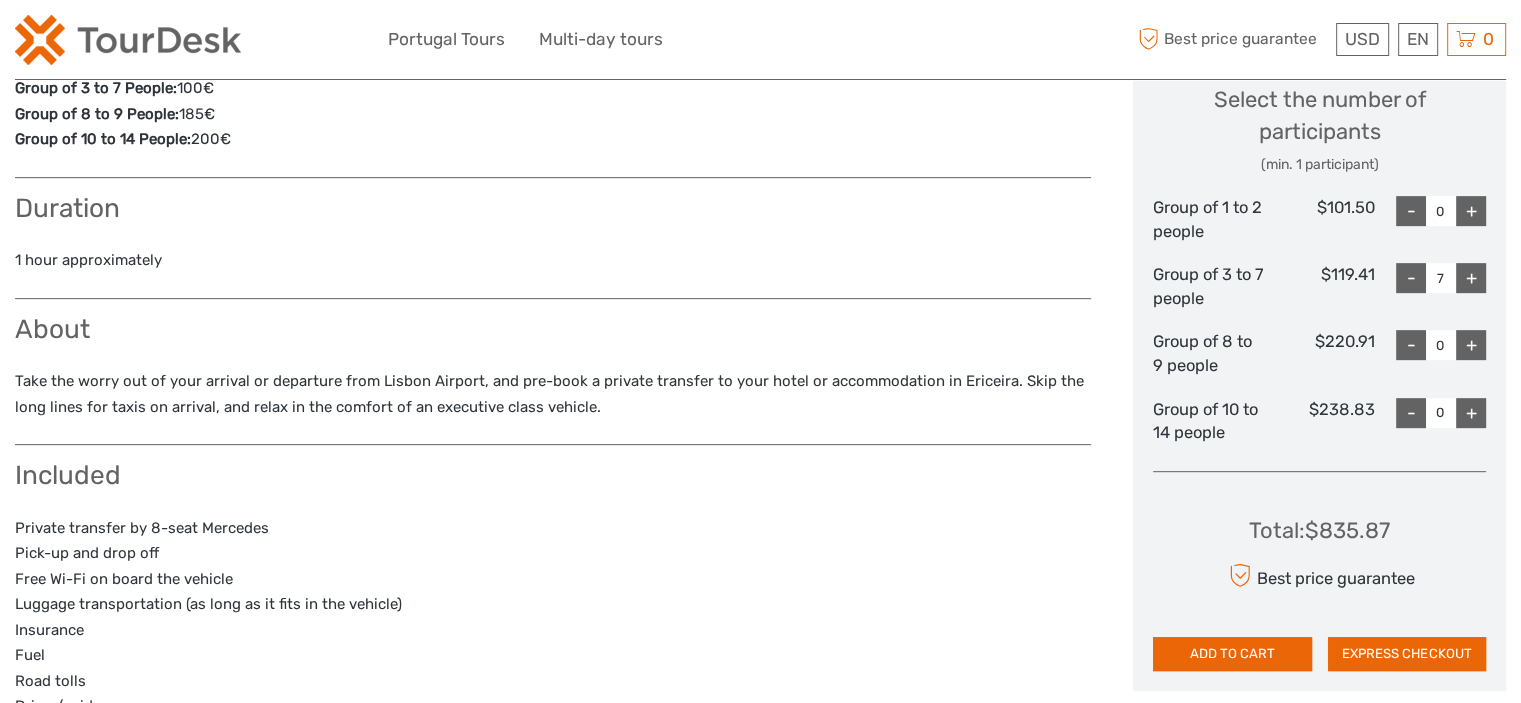 click on "-" at bounding box center (1411, 278) 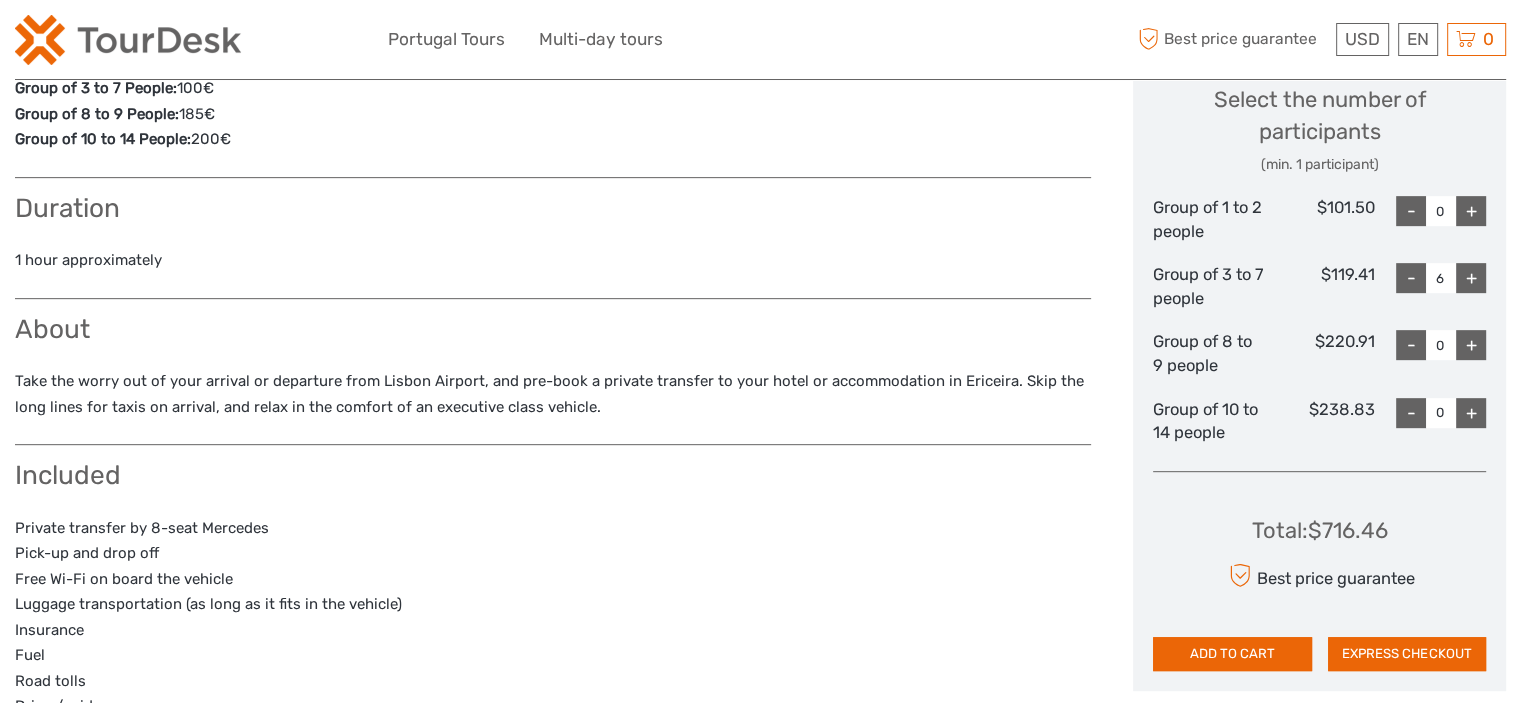 click on "-" at bounding box center (1411, 278) 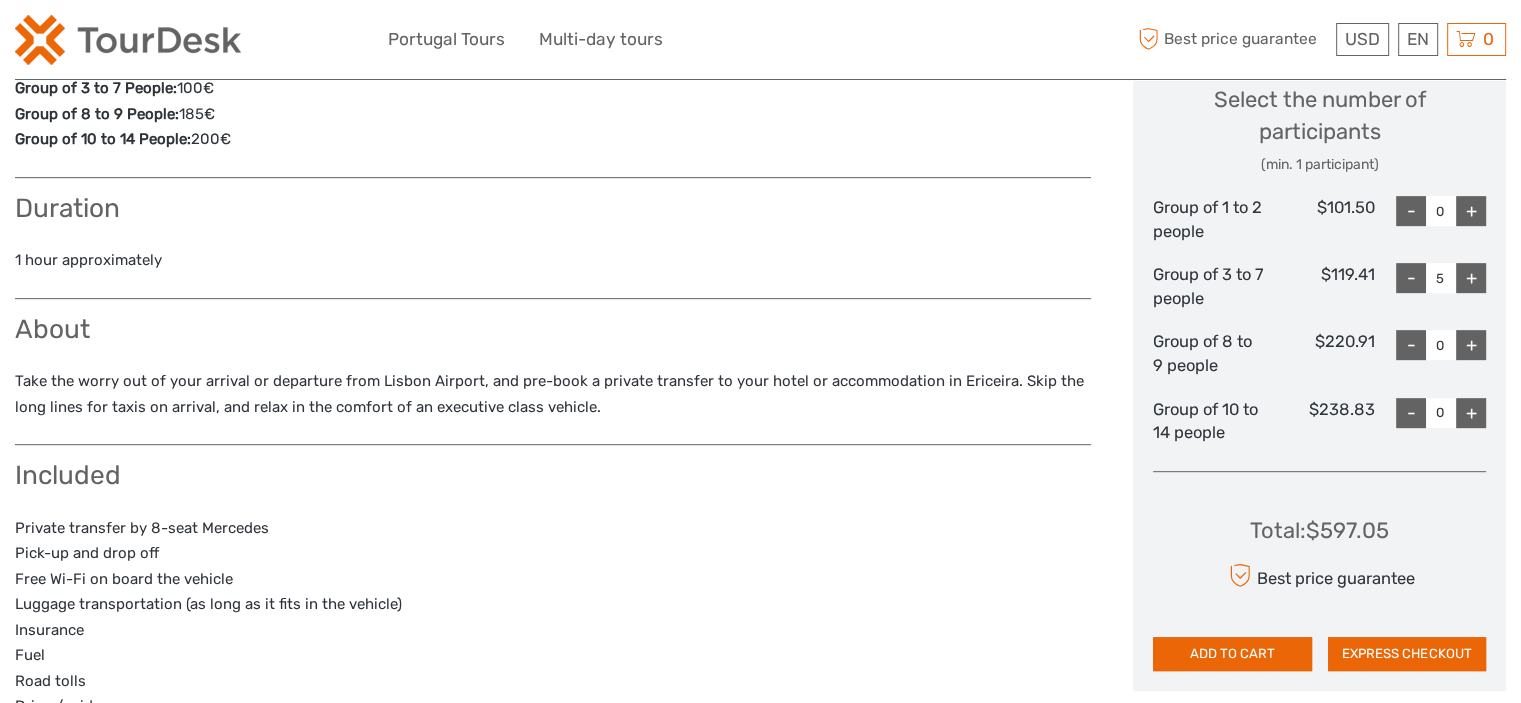 click on "-" at bounding box center (1411, 278) 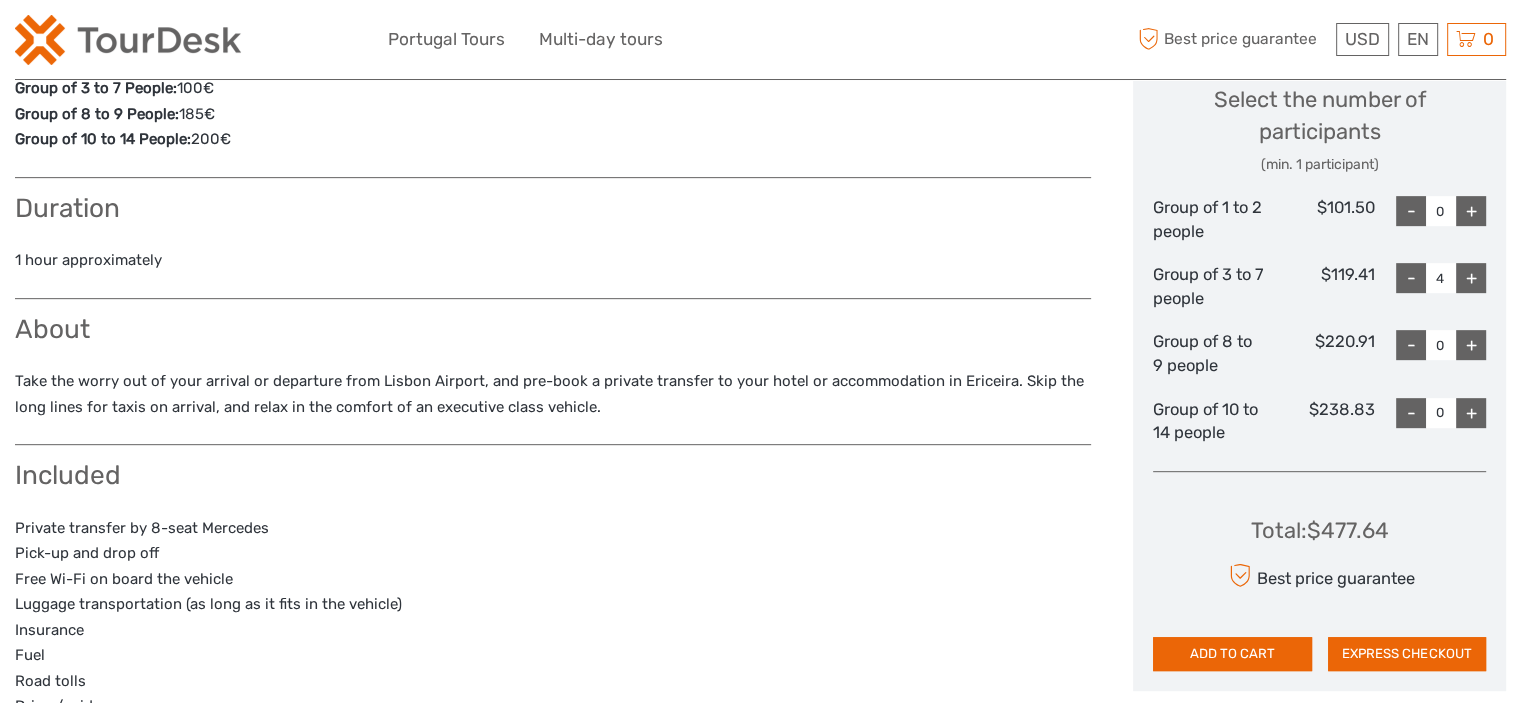 click on "-" at bounding box center (1411, 278) 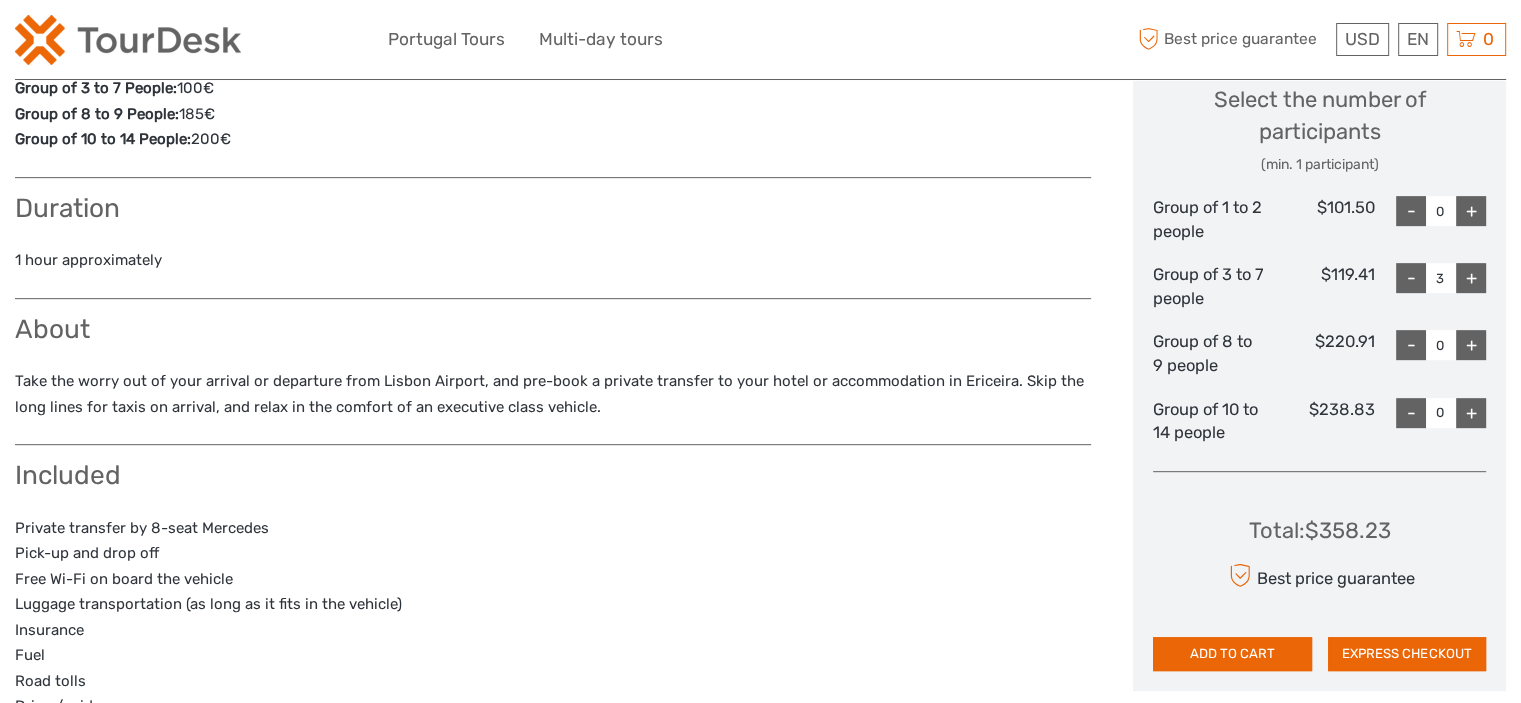 click on "-" at bounding box center [1411, 278] 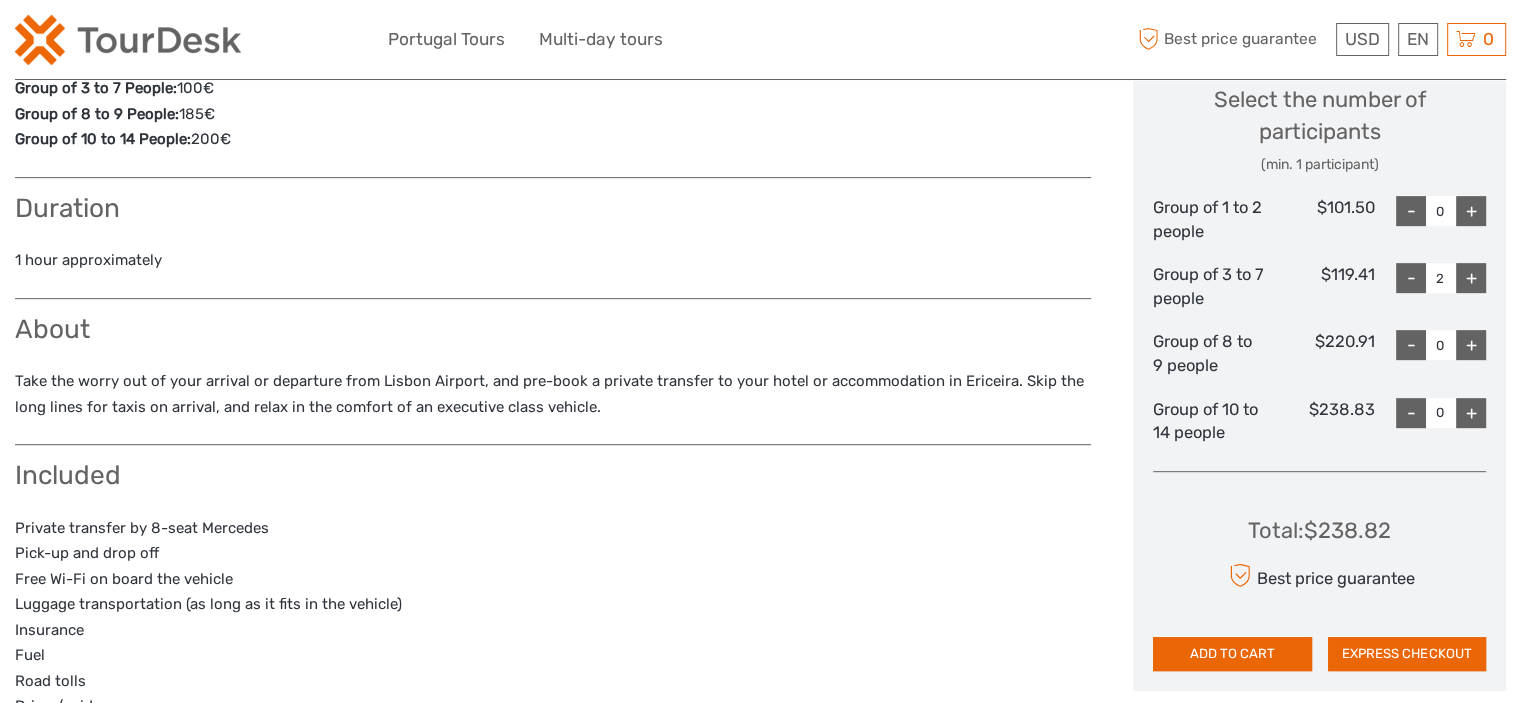 click on "-" at bounding box center (1411, 278) 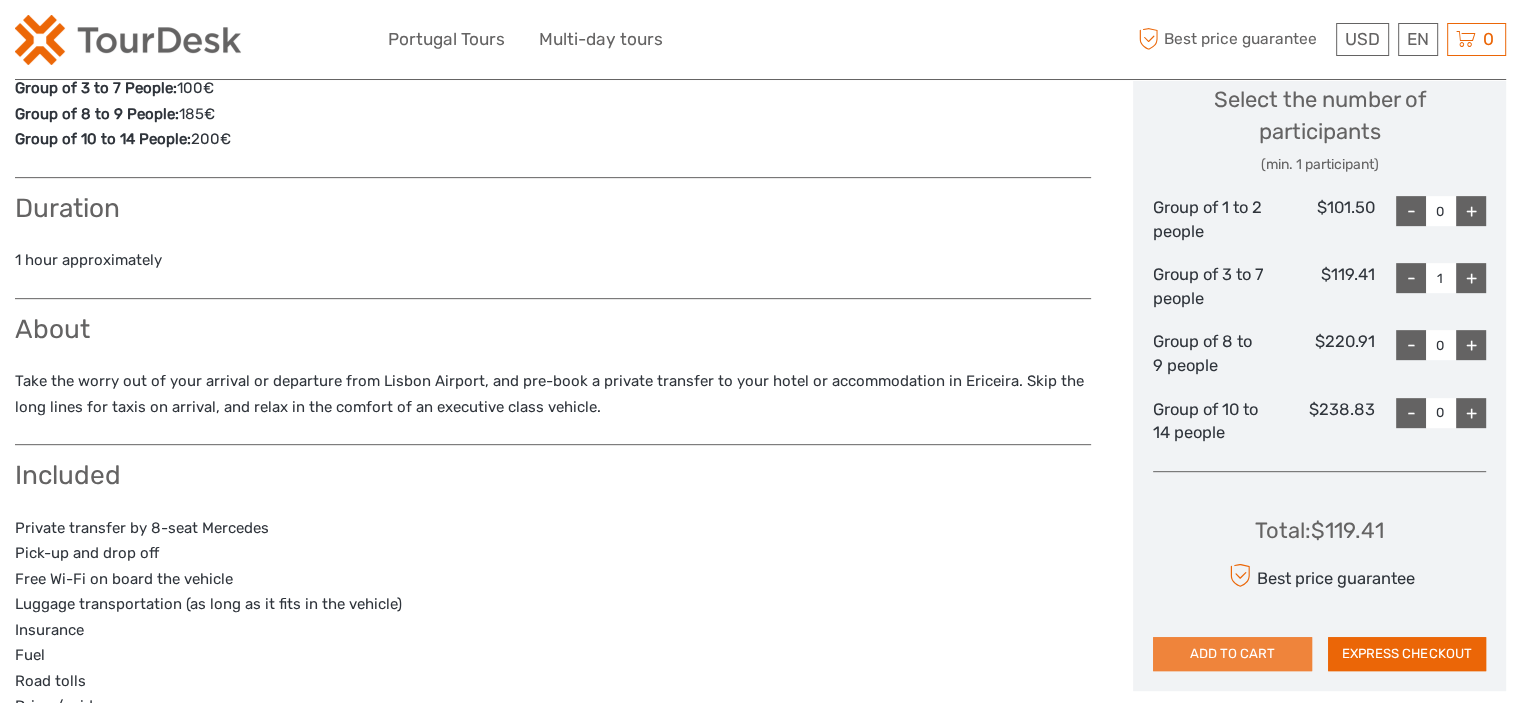 click on "ADD TO CART" at bounding box center [1232, 654] 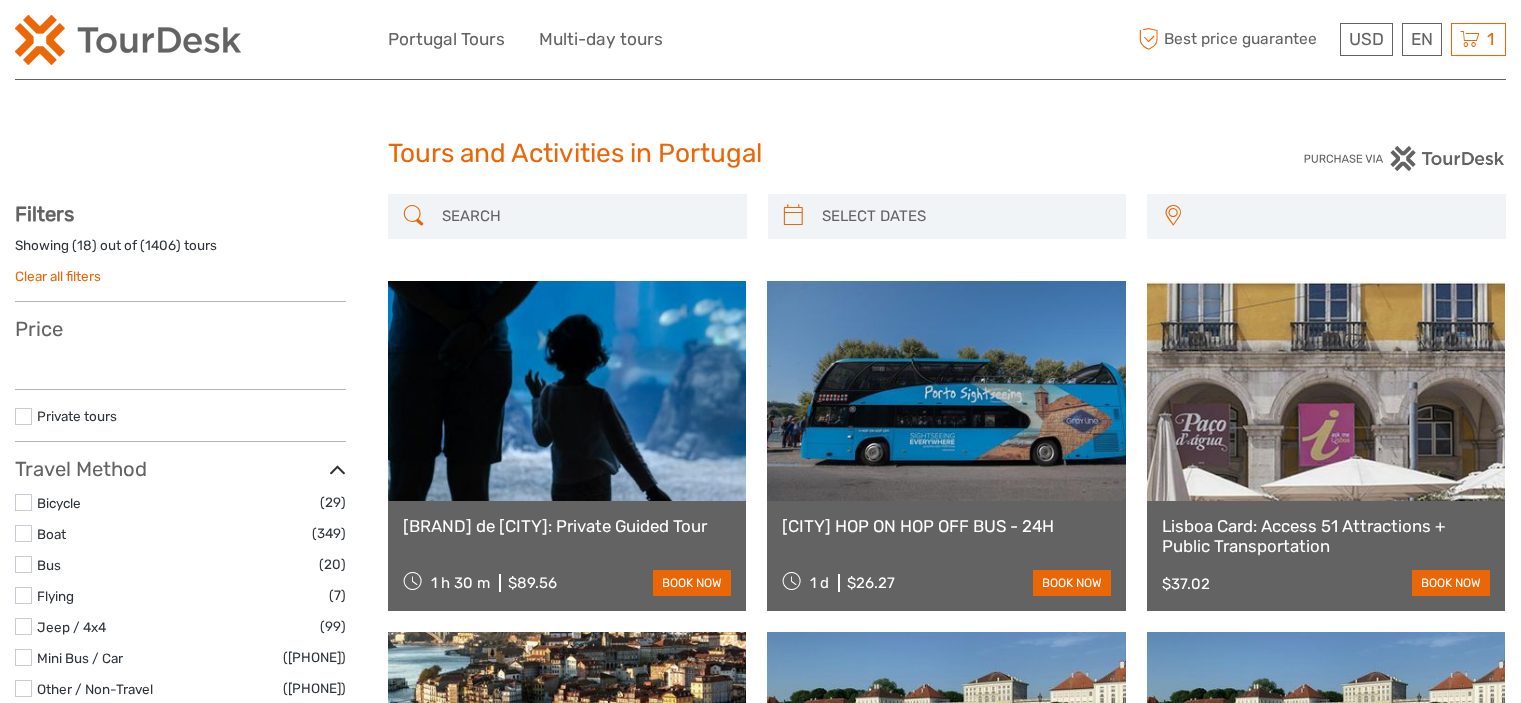select 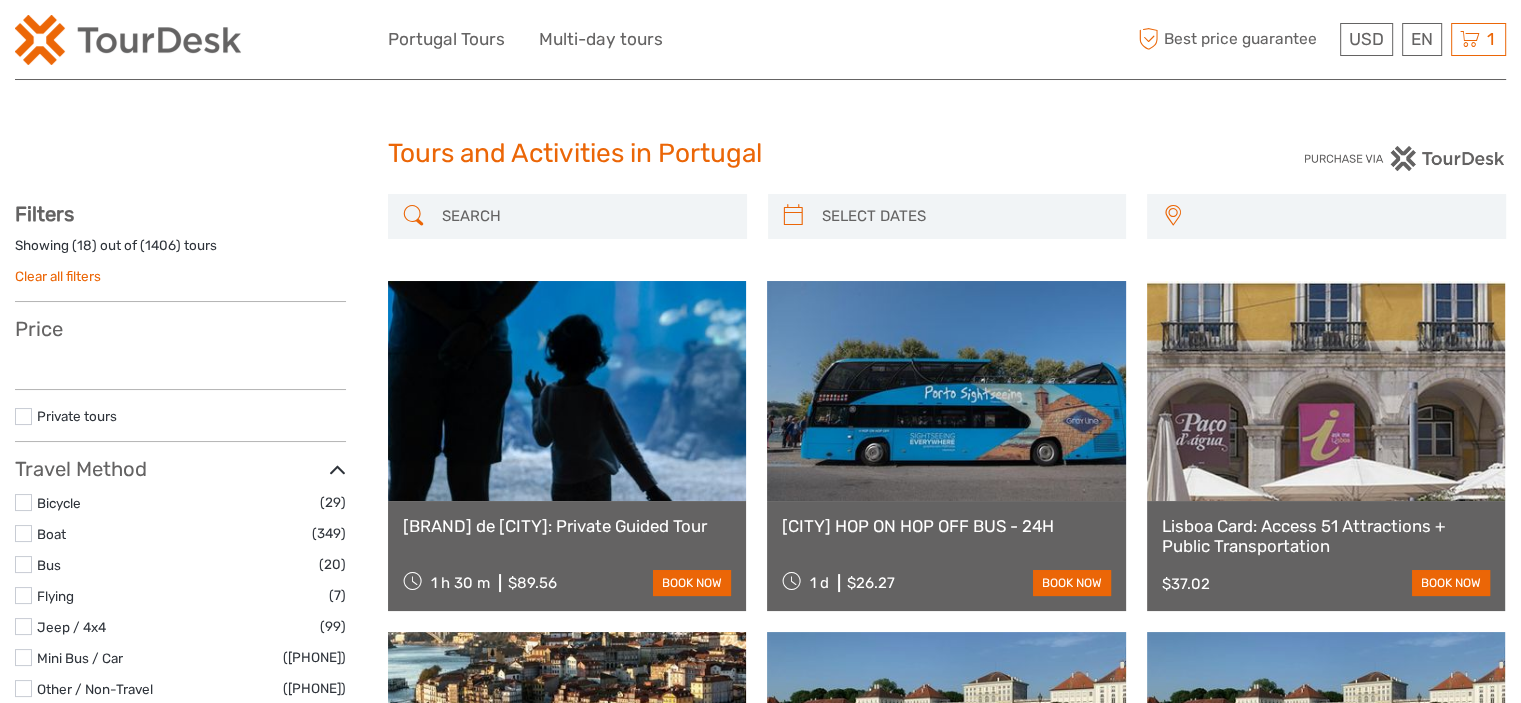 select 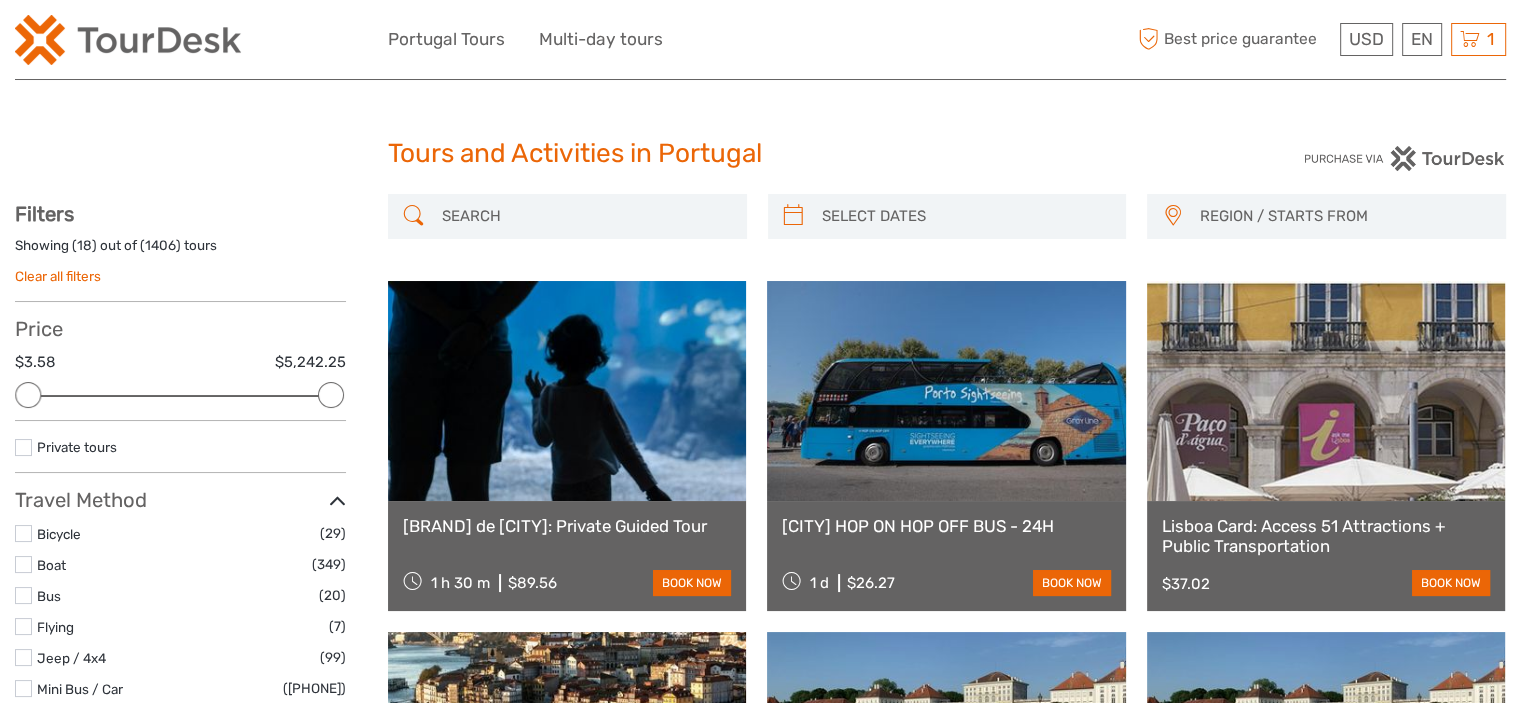 scroll, scrollTop: 0, scrollLeft: 0, axis: both 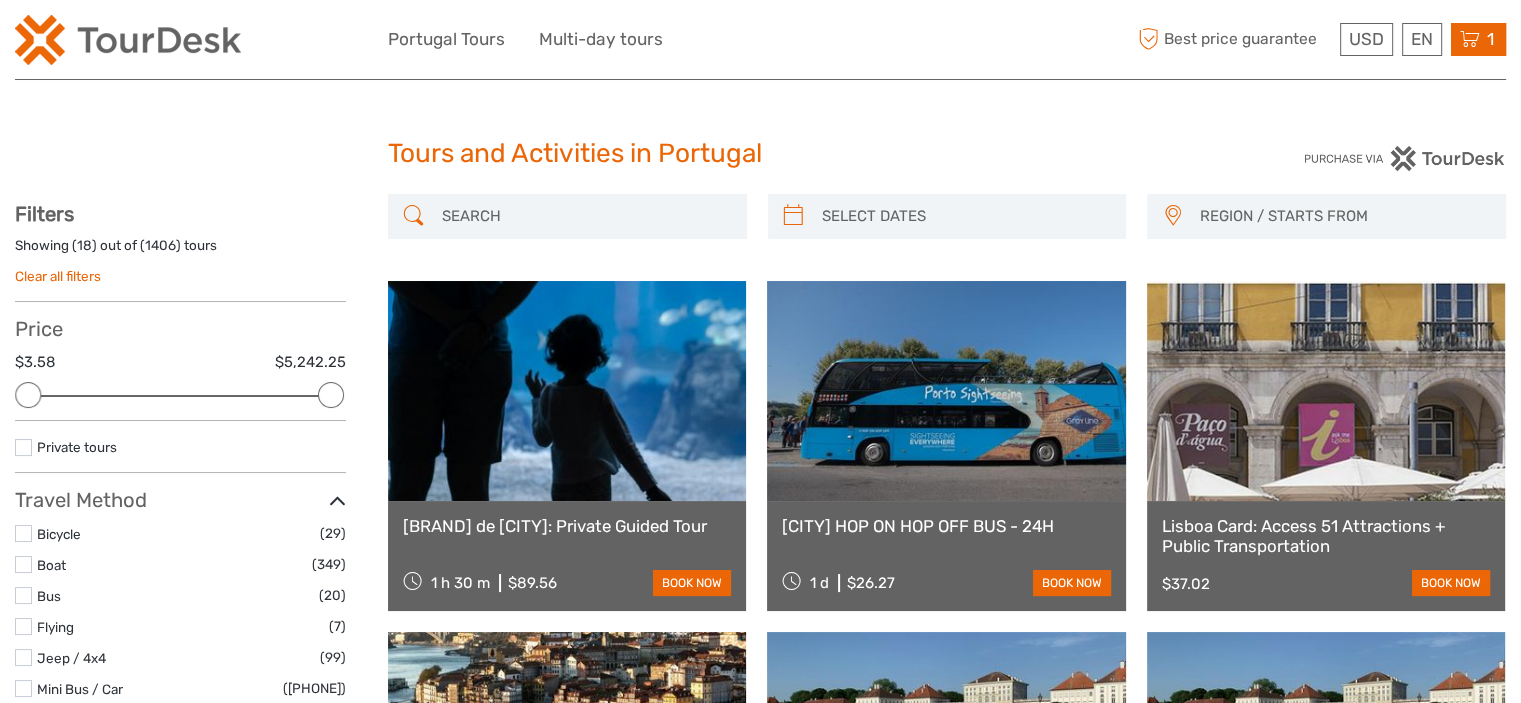 click on "1
Items
Private Transfer to or from [LOCATION]
1x Group of 3 to 7 people
Thursday, 25 September 2025 - 12:00 AM
$[PRICE]
Total
$[PRICE]
Checkout
The shopping cart is empty." at bounding box center (1478, 39) 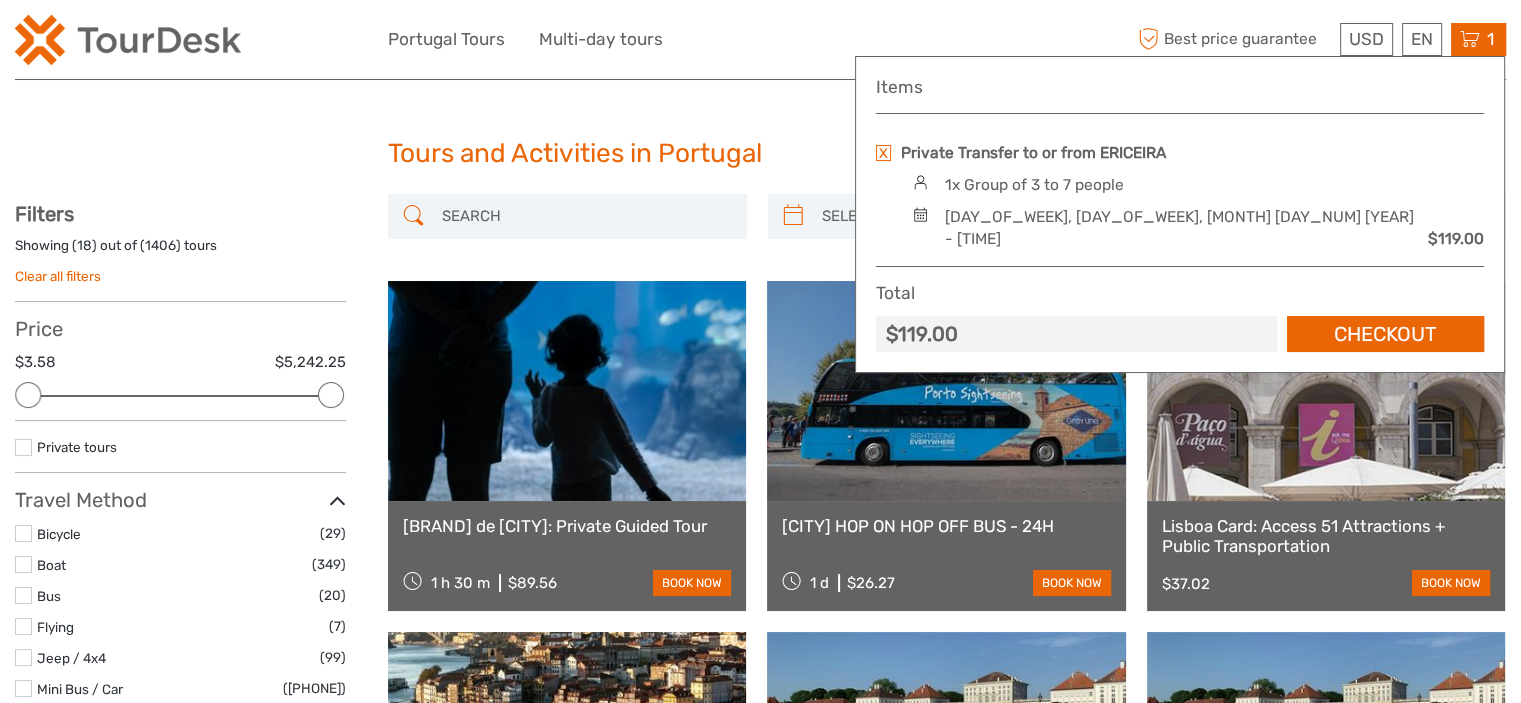 click on "USD
USD
€
£
EN
English
Español
Deutsch
Portugal Tours
Multi-day tours
More
Best price guarantee" at bounding box center [761, 39] 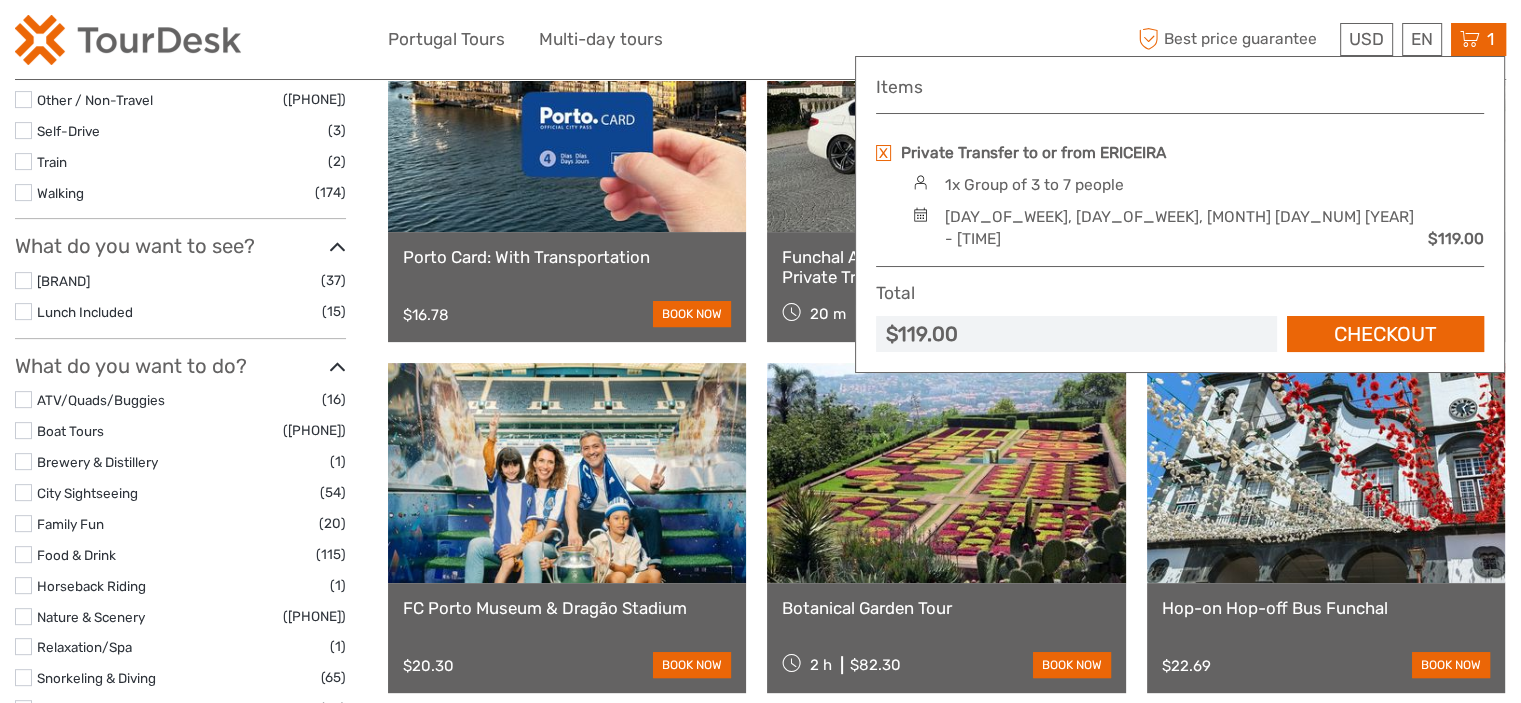 scroll, scrollTop: 612, scrollLeft: 0, axis: vertical 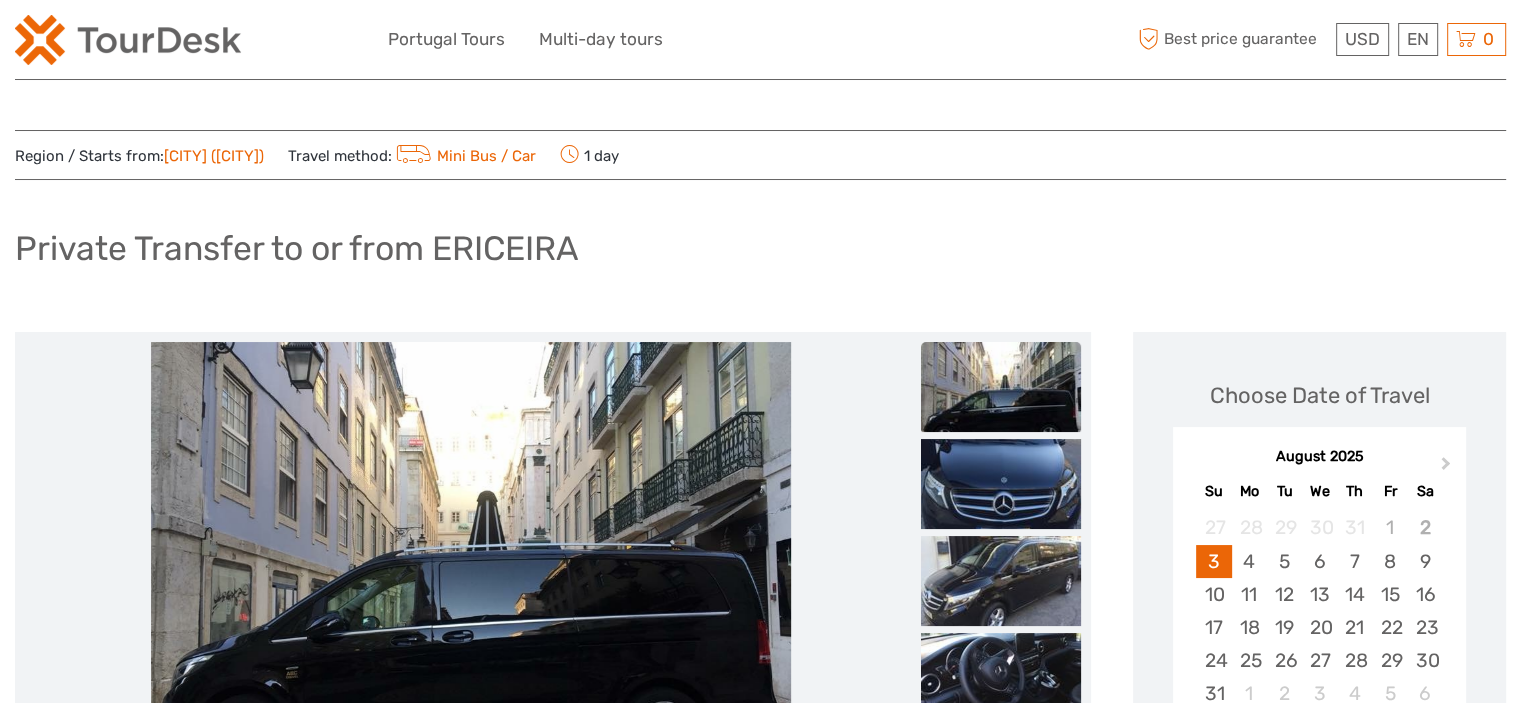 click on "[CITY] ([CITY])" at bounding box center [214, 156] 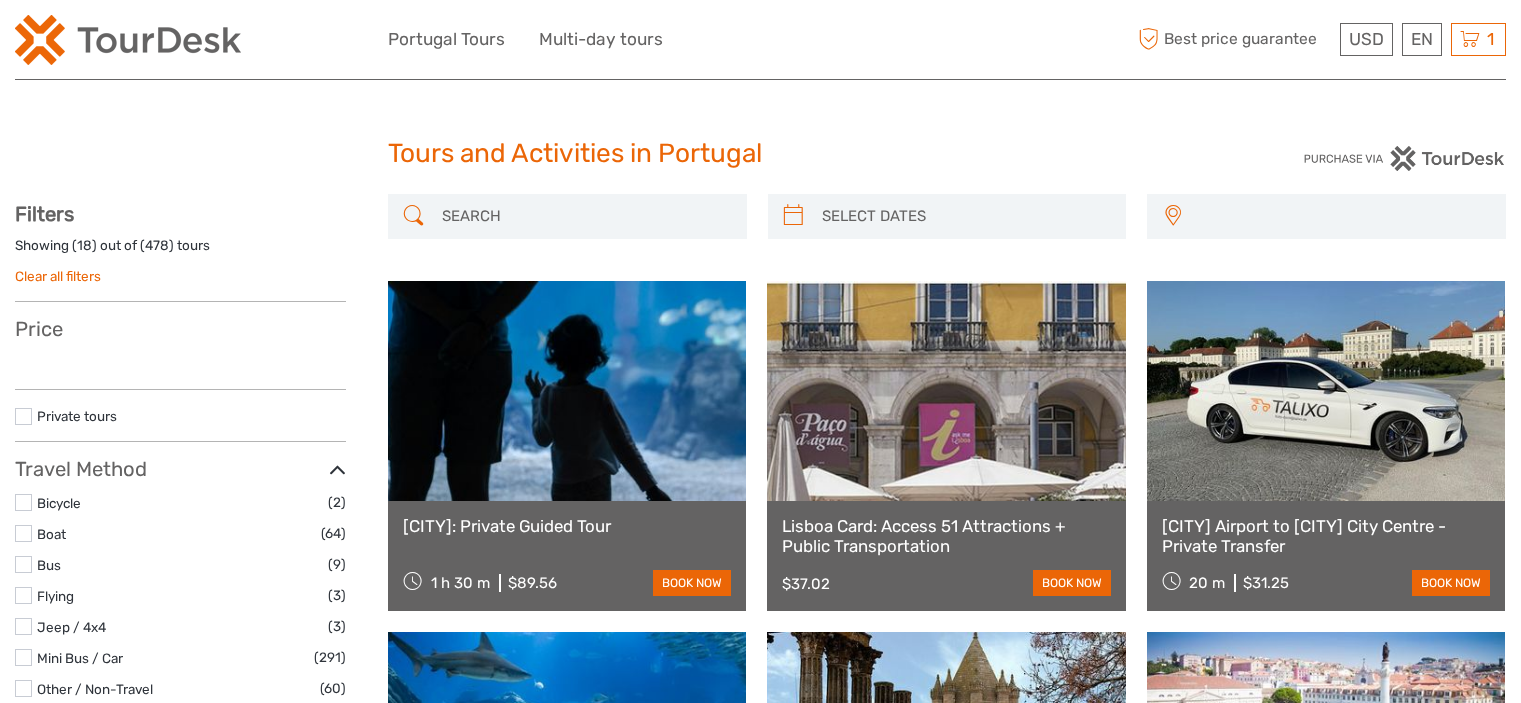 scroll, scrollTop: 0, scrollLeft: 0, axis: both 